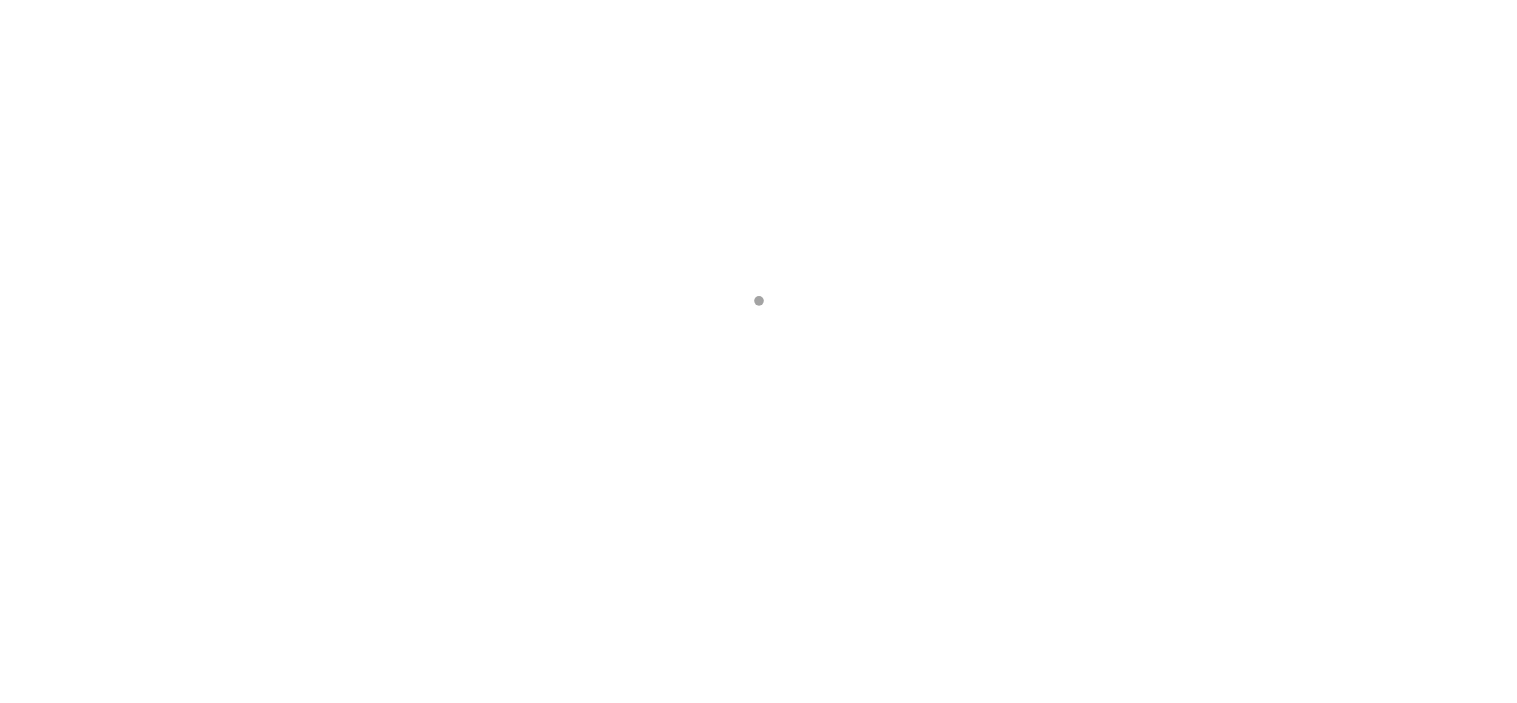 scroll, scrollTop: 0, scrollLeft: 0, axis: both 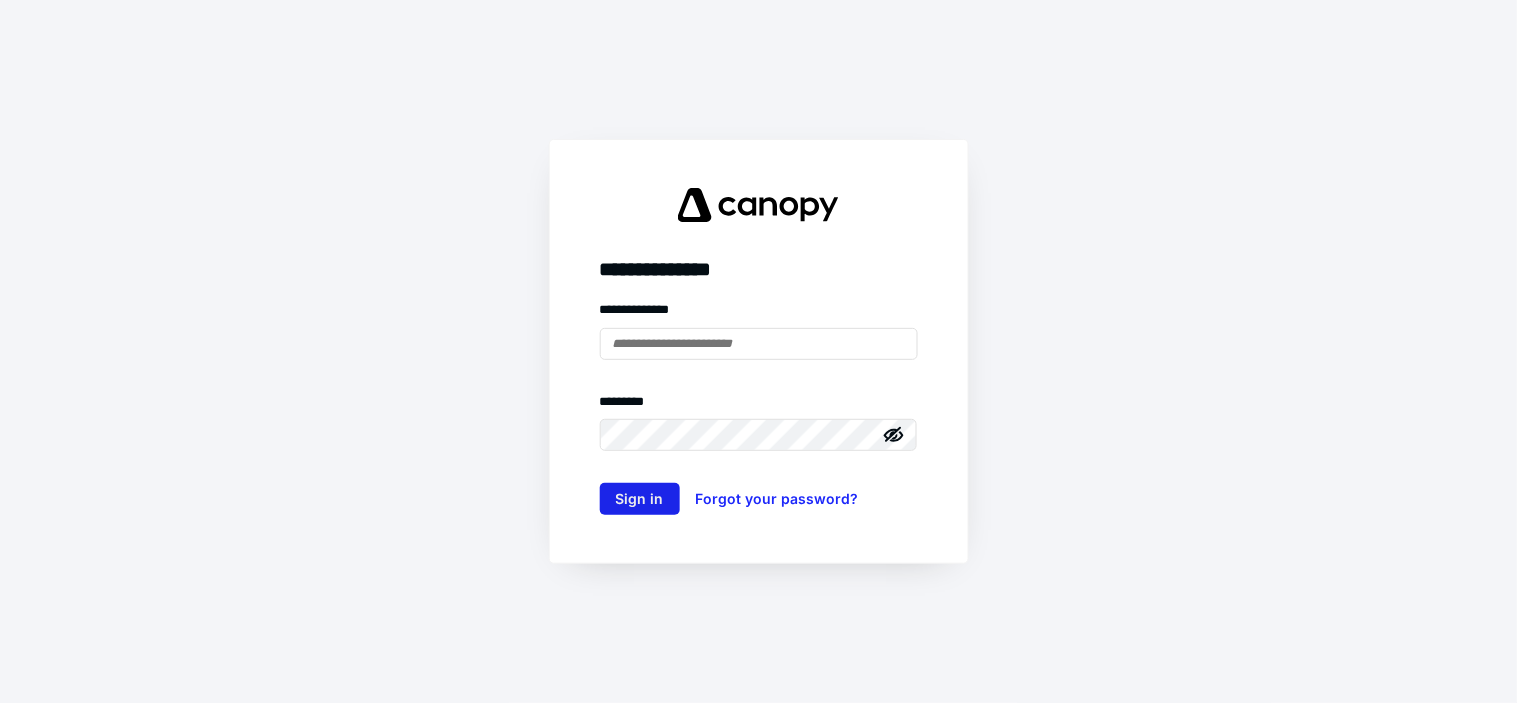 type on "**********" 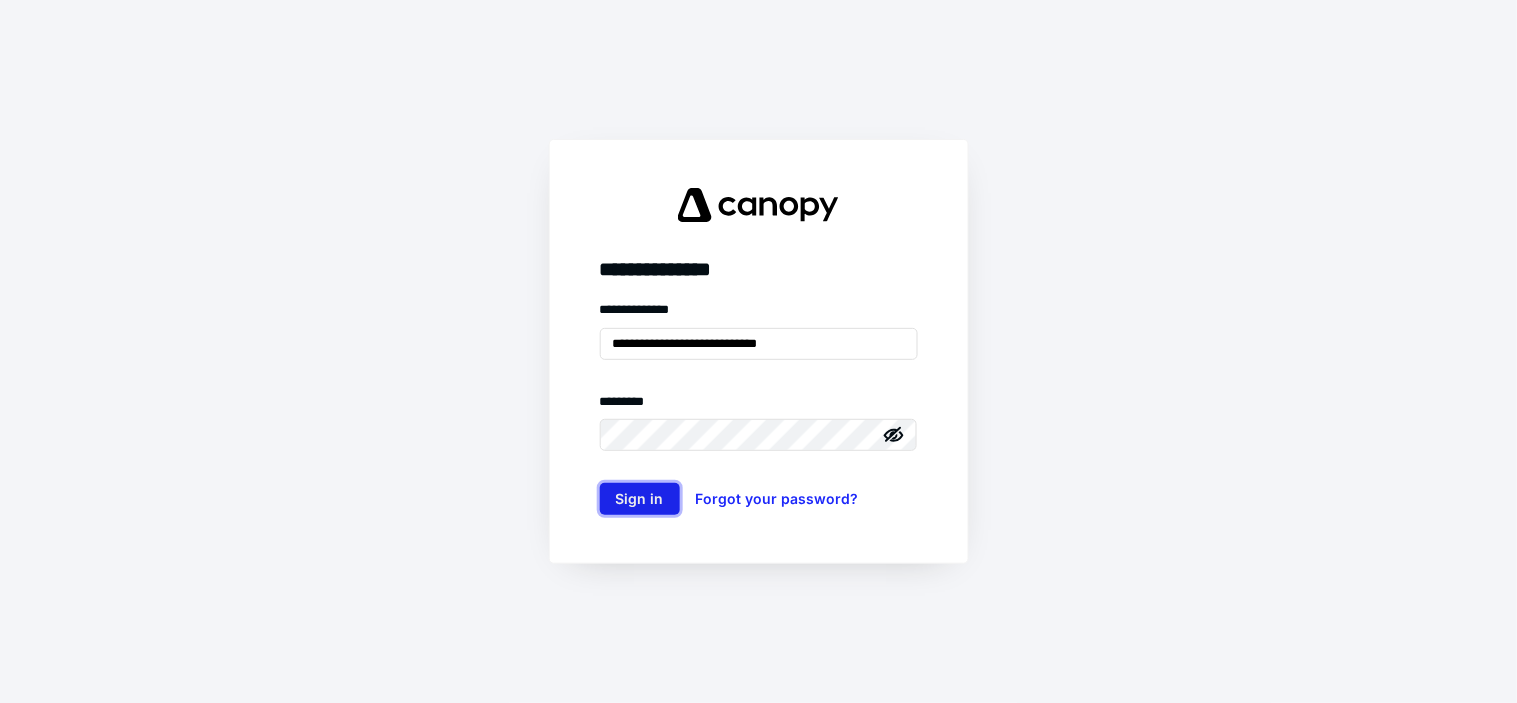 click on "Sign in" at bounding box center (640, 499) 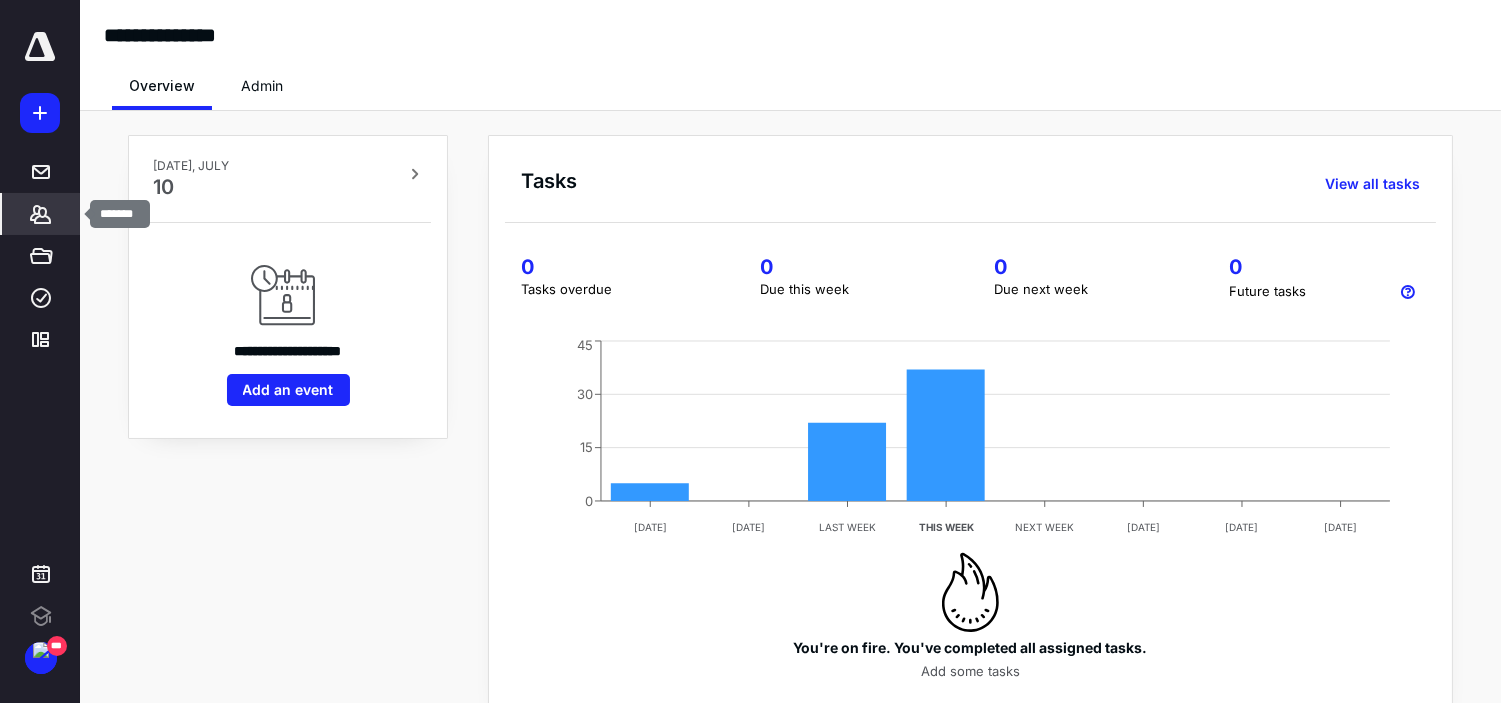 click 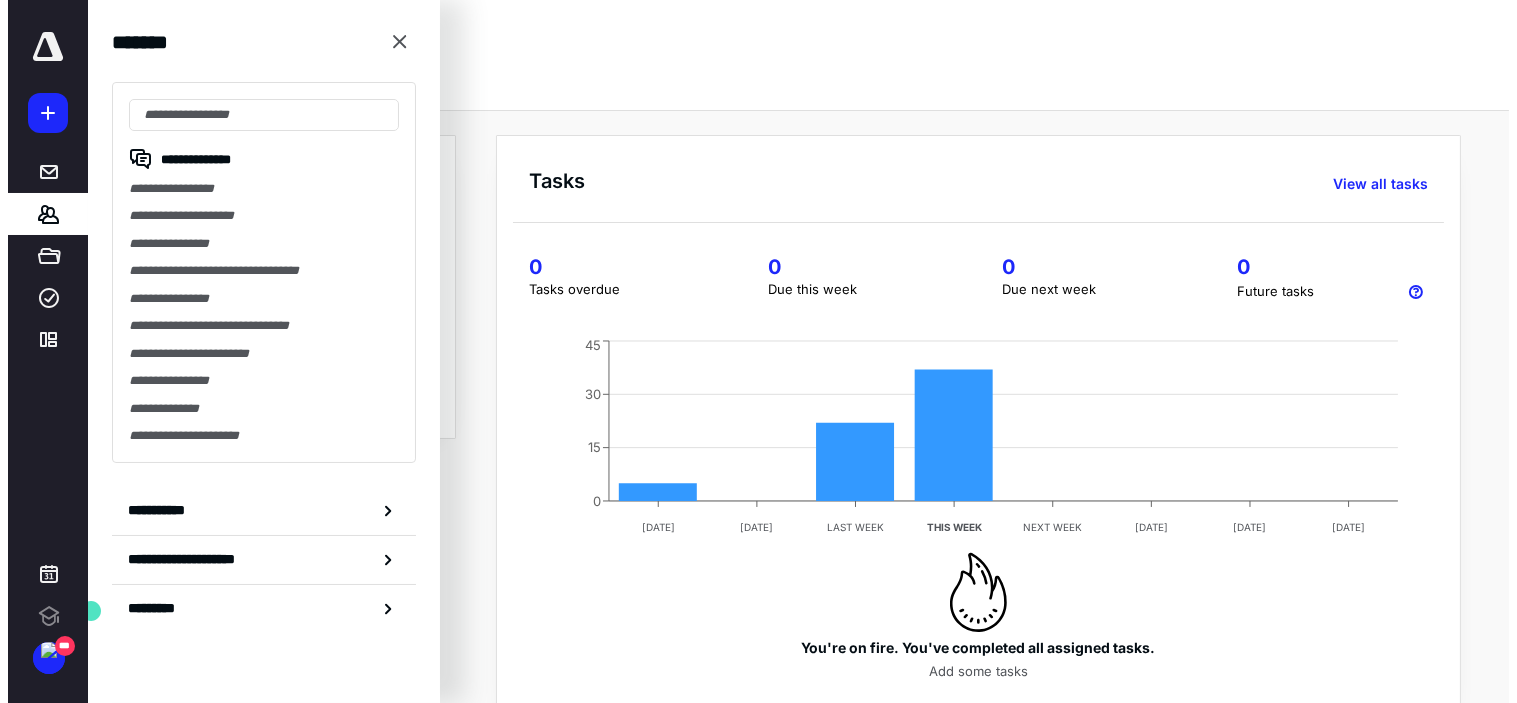 scroll, scrollTop: 0, scrollLeft: 0, axis: both 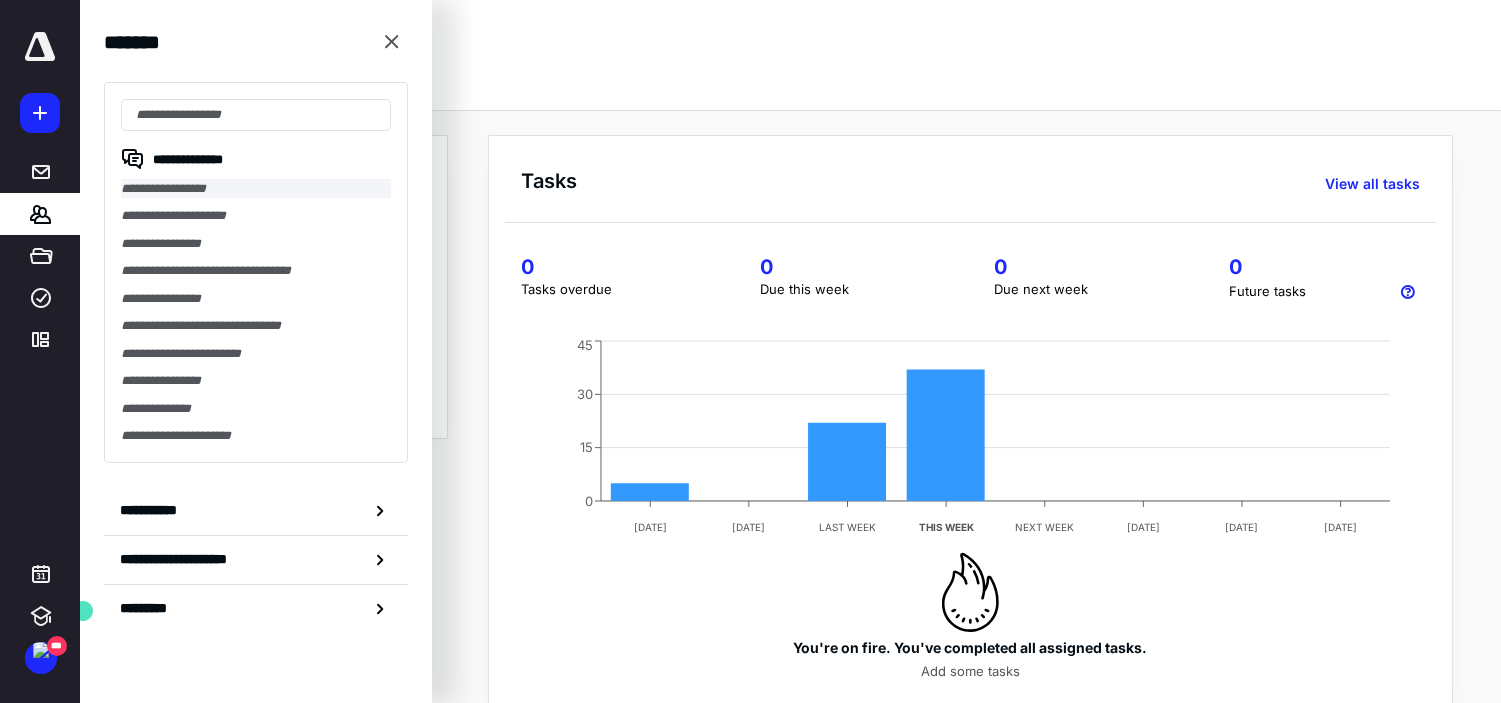 click on "**********" at bounding box center [256, 188] 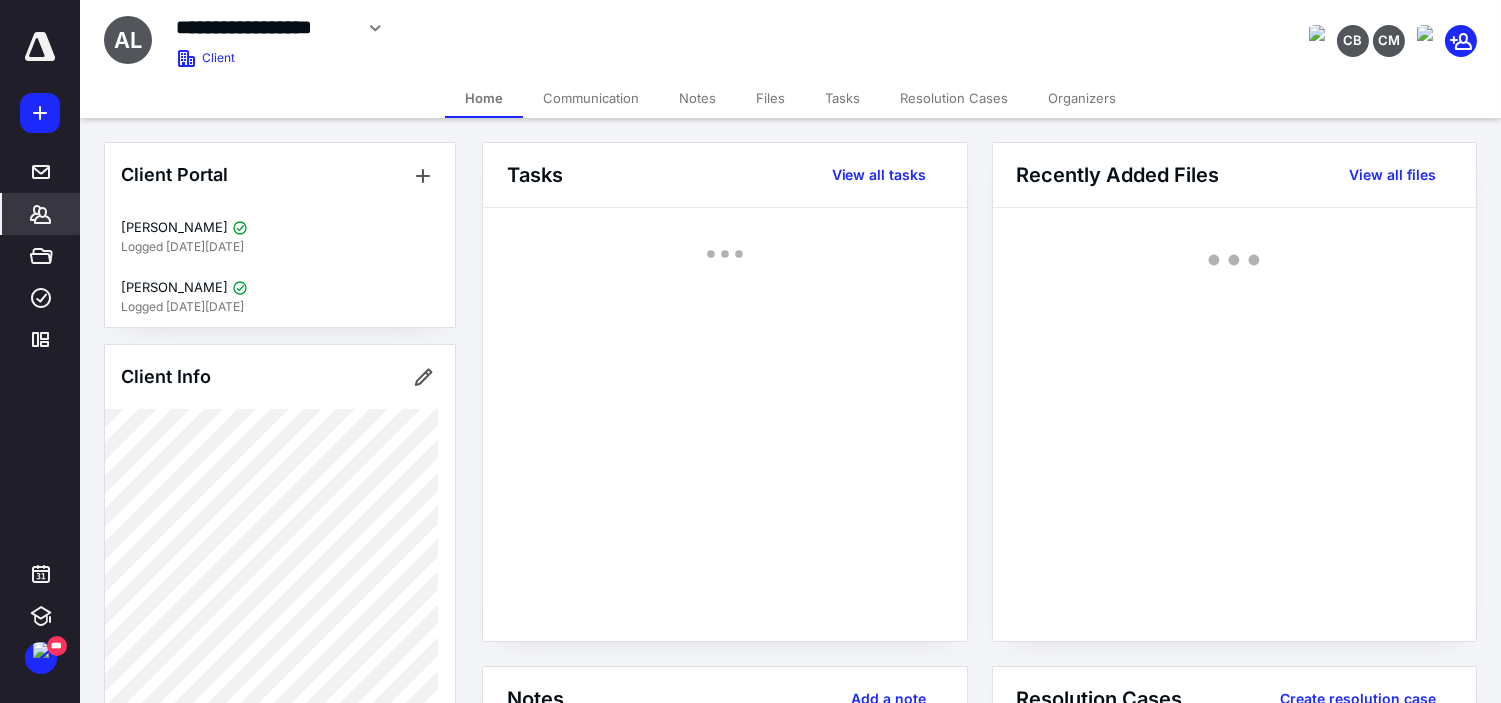 click on "Files" at bounding box center (770, 98) 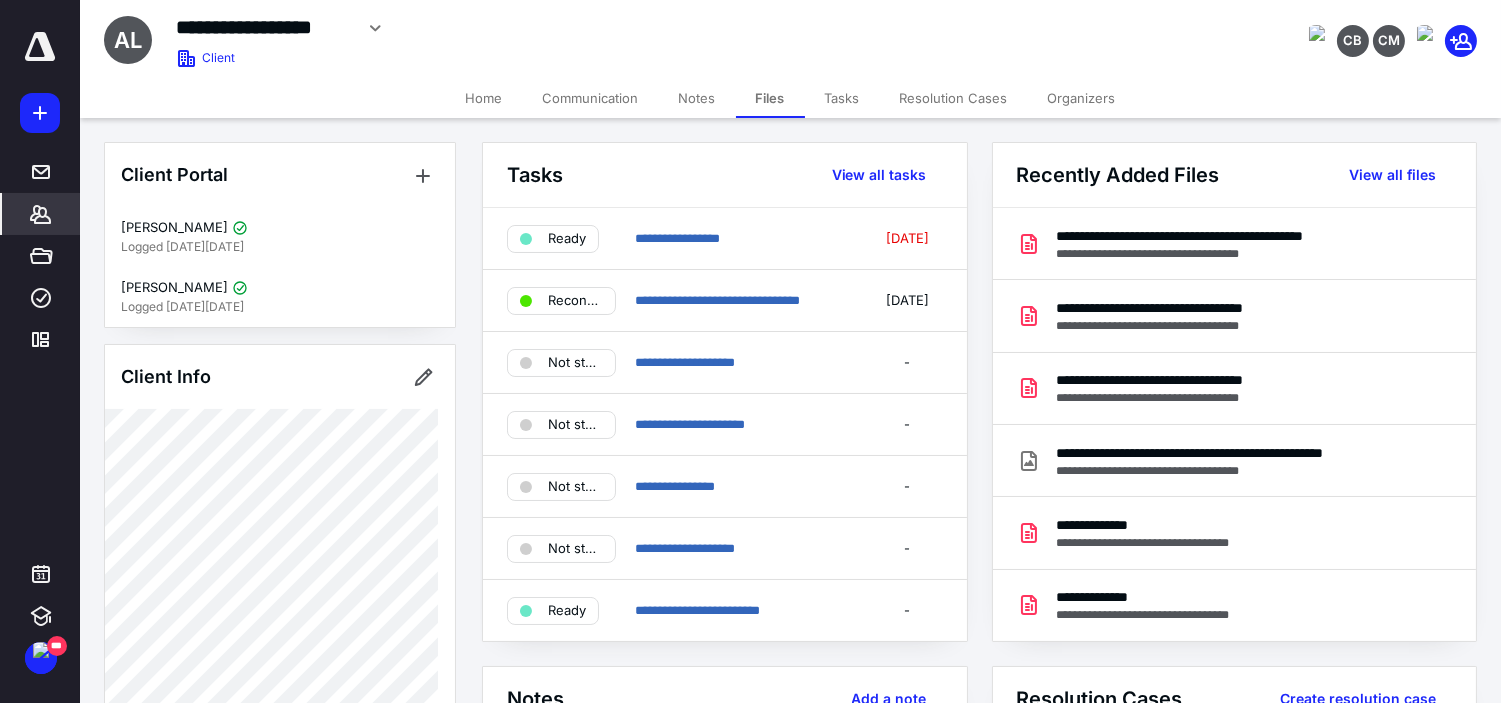click on "Files" at bounding box center [770, 98] 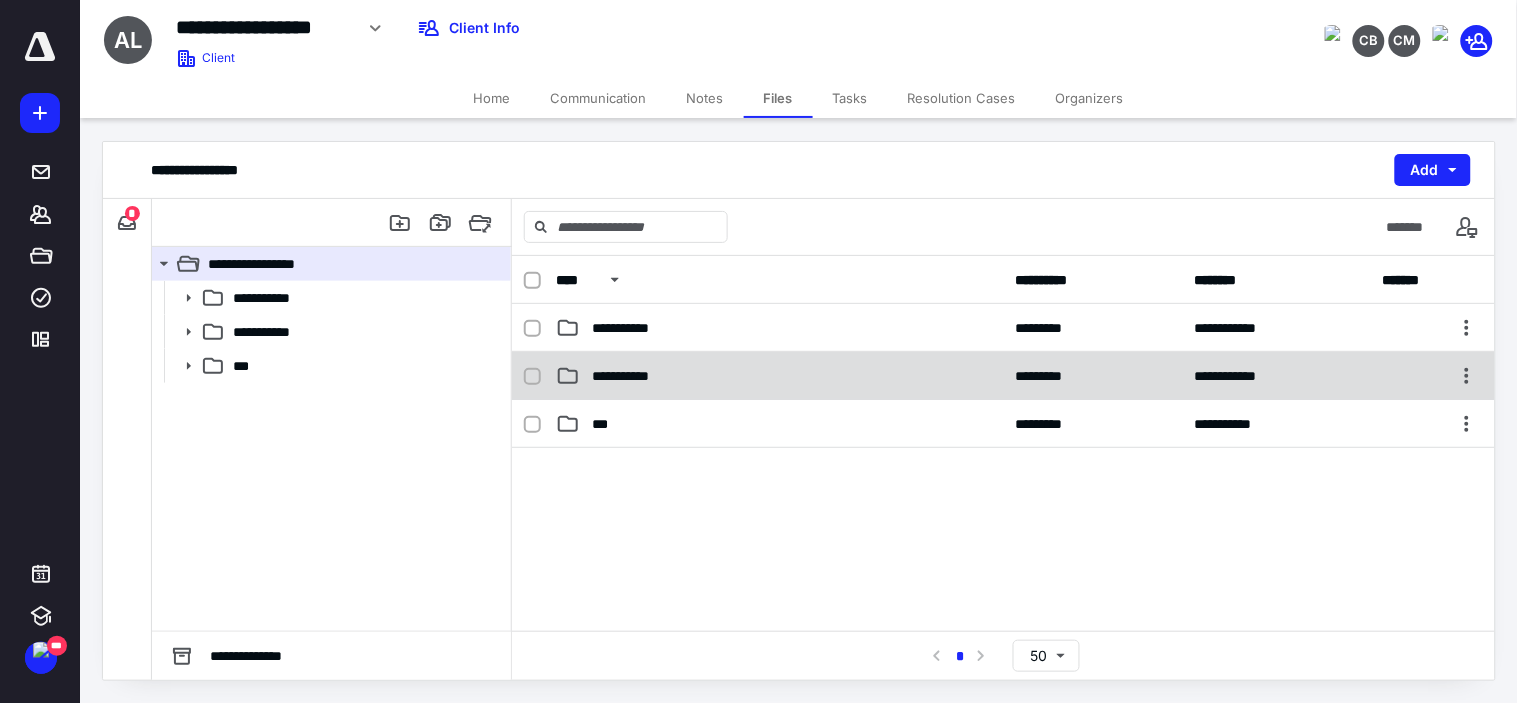 click on "**********" at bounding box center (635, 376) 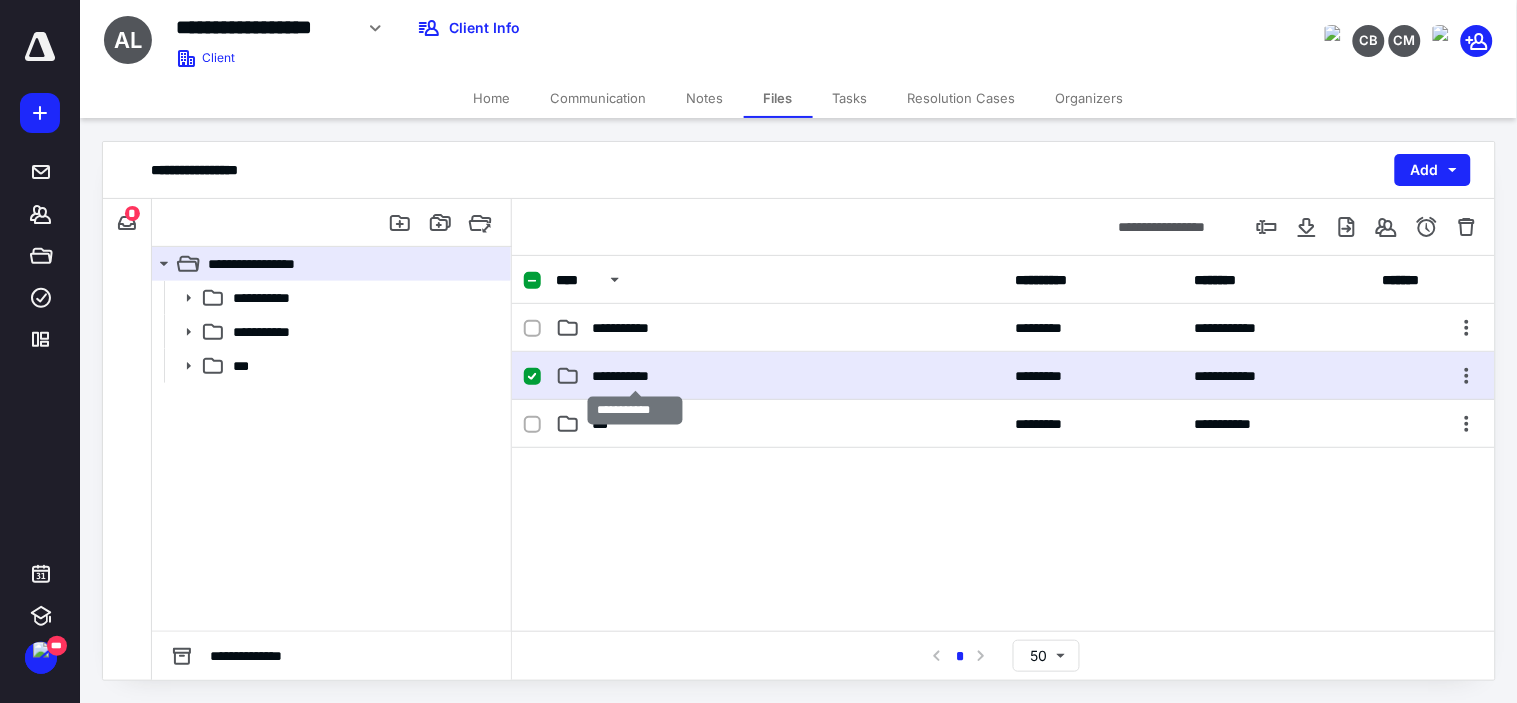 click on "**********" at bounding box center [635, 376] 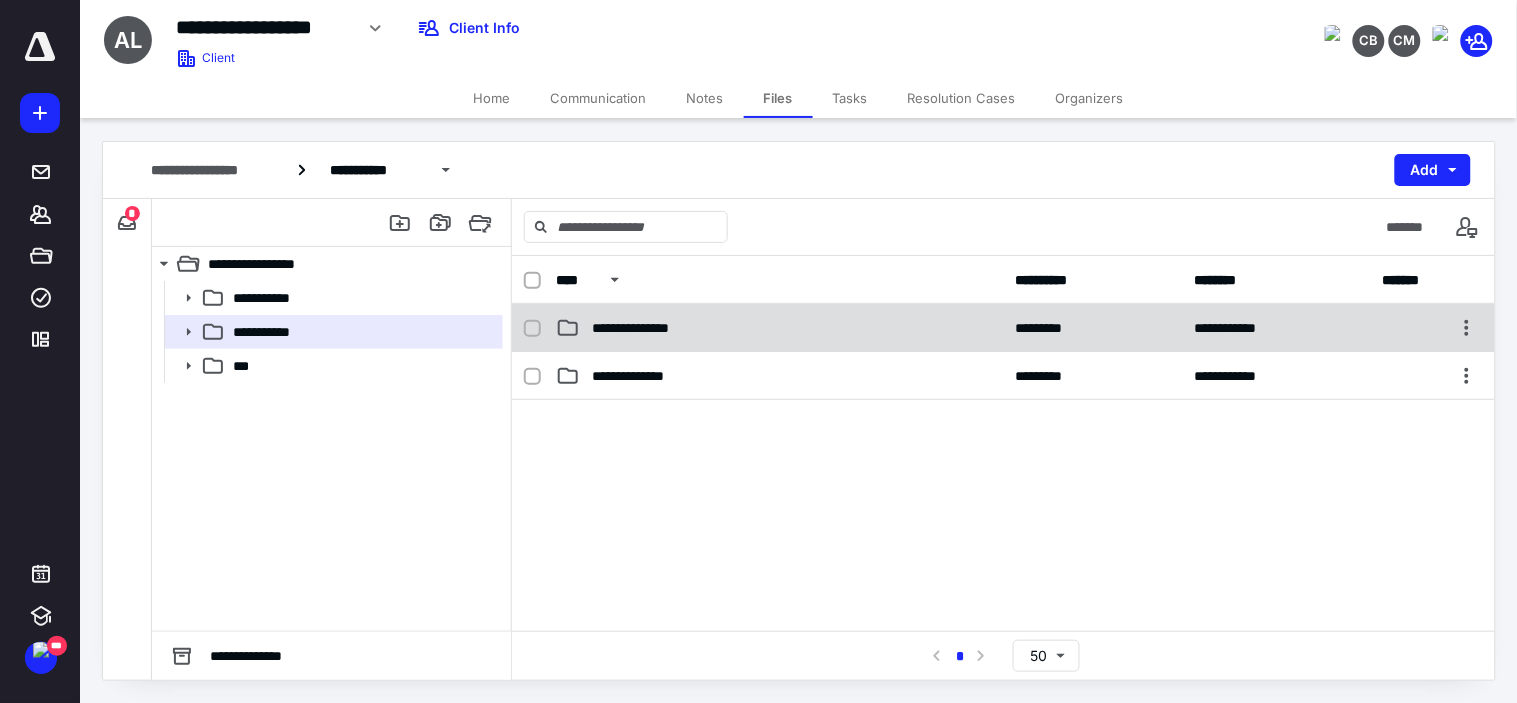 click on "**********" at bounding box center (779, 328) 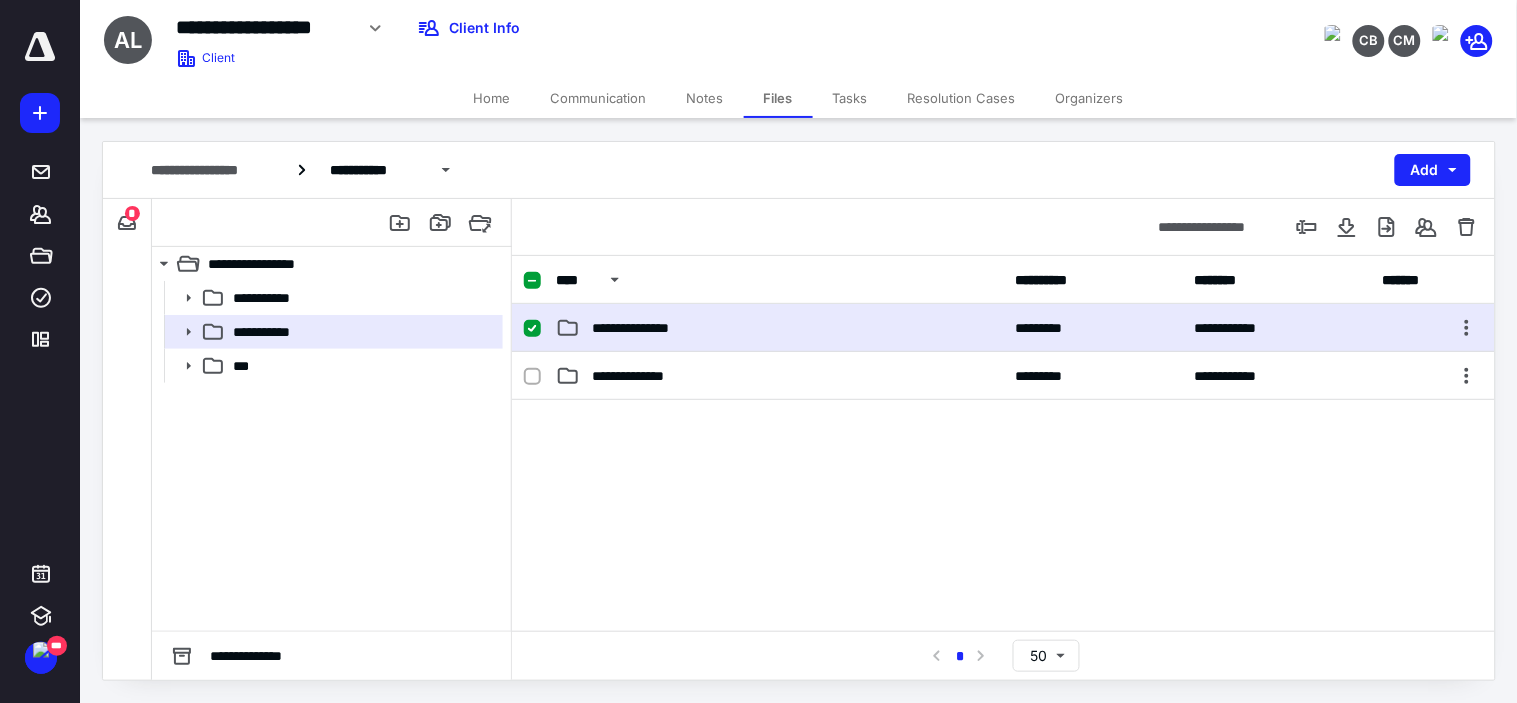 click on "**********" at bounding box center [779, 328] 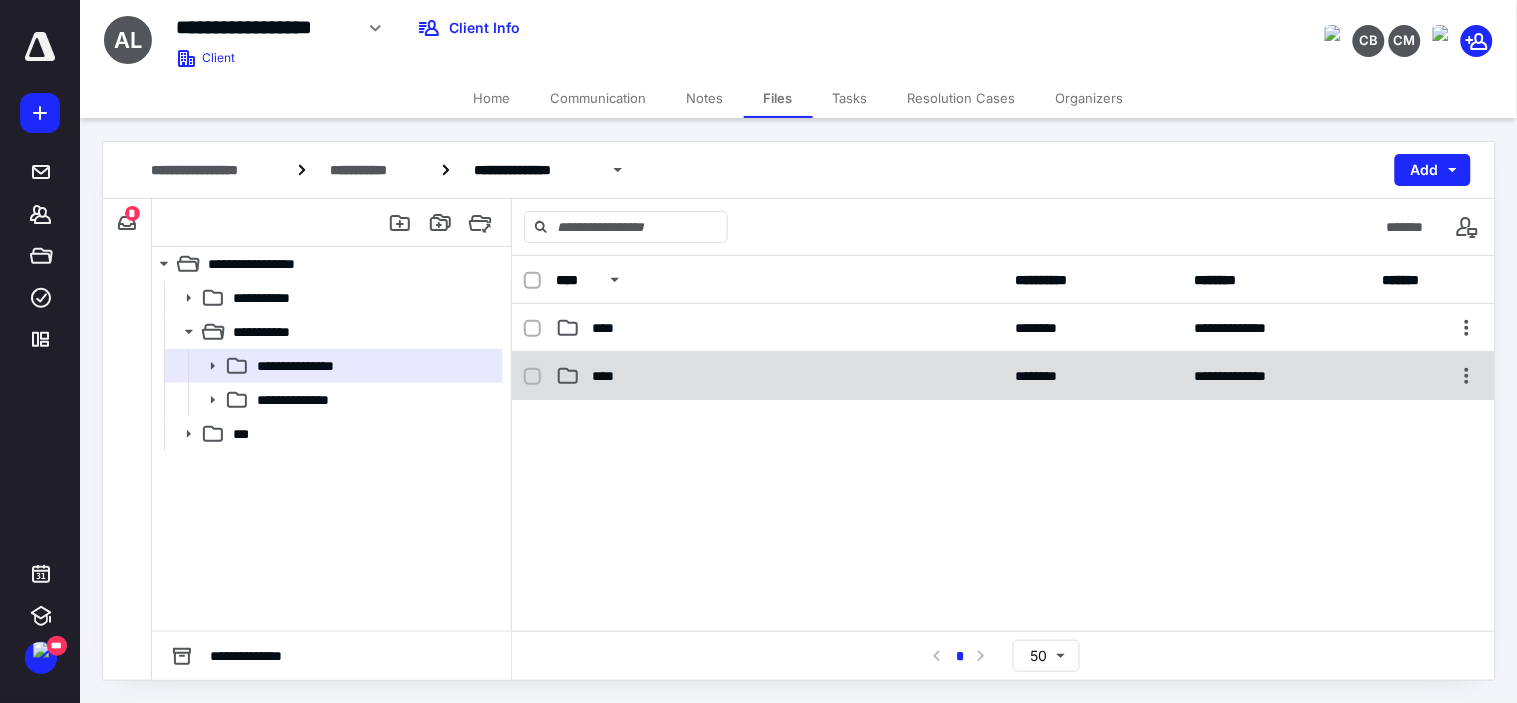 click on "****" at bounding box center [779, 376] 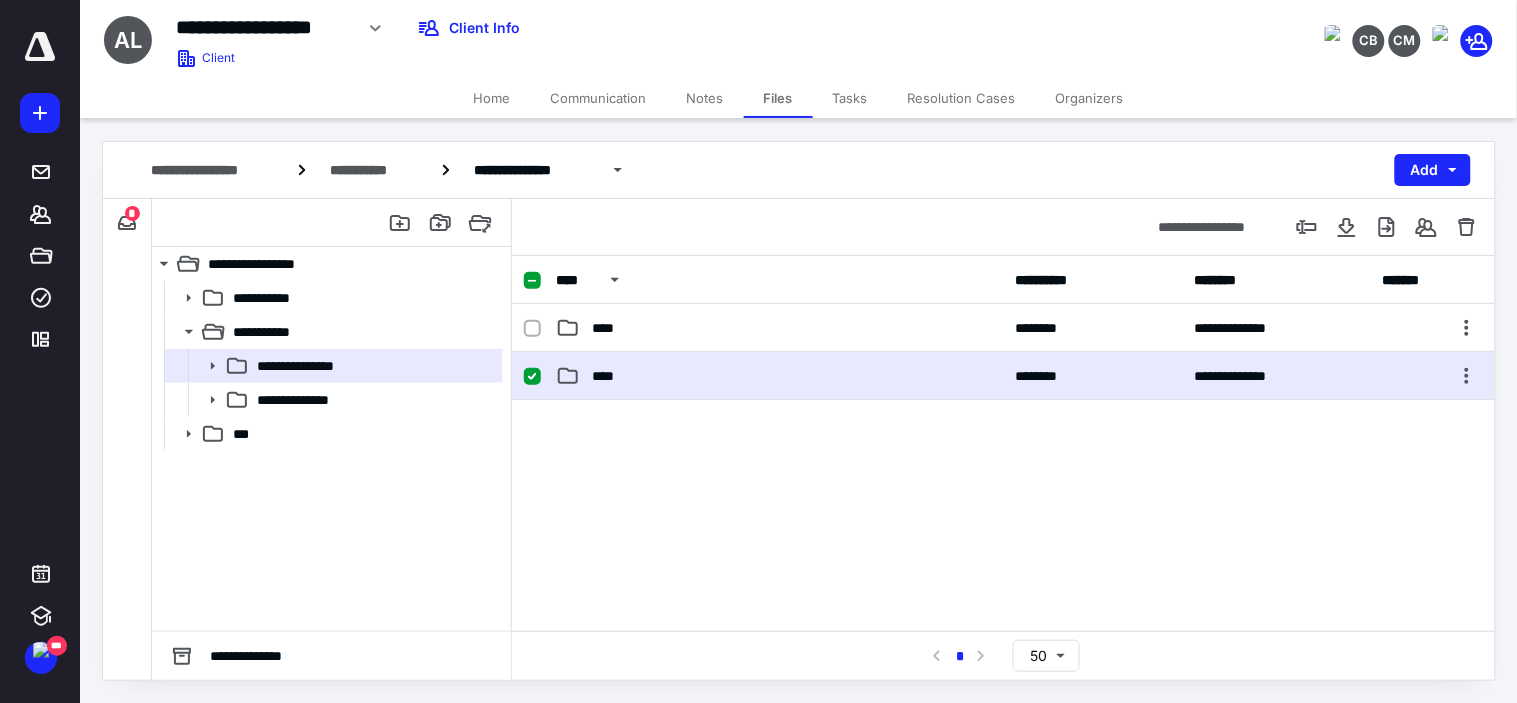 click on "****" at bounding box center (779, 376) 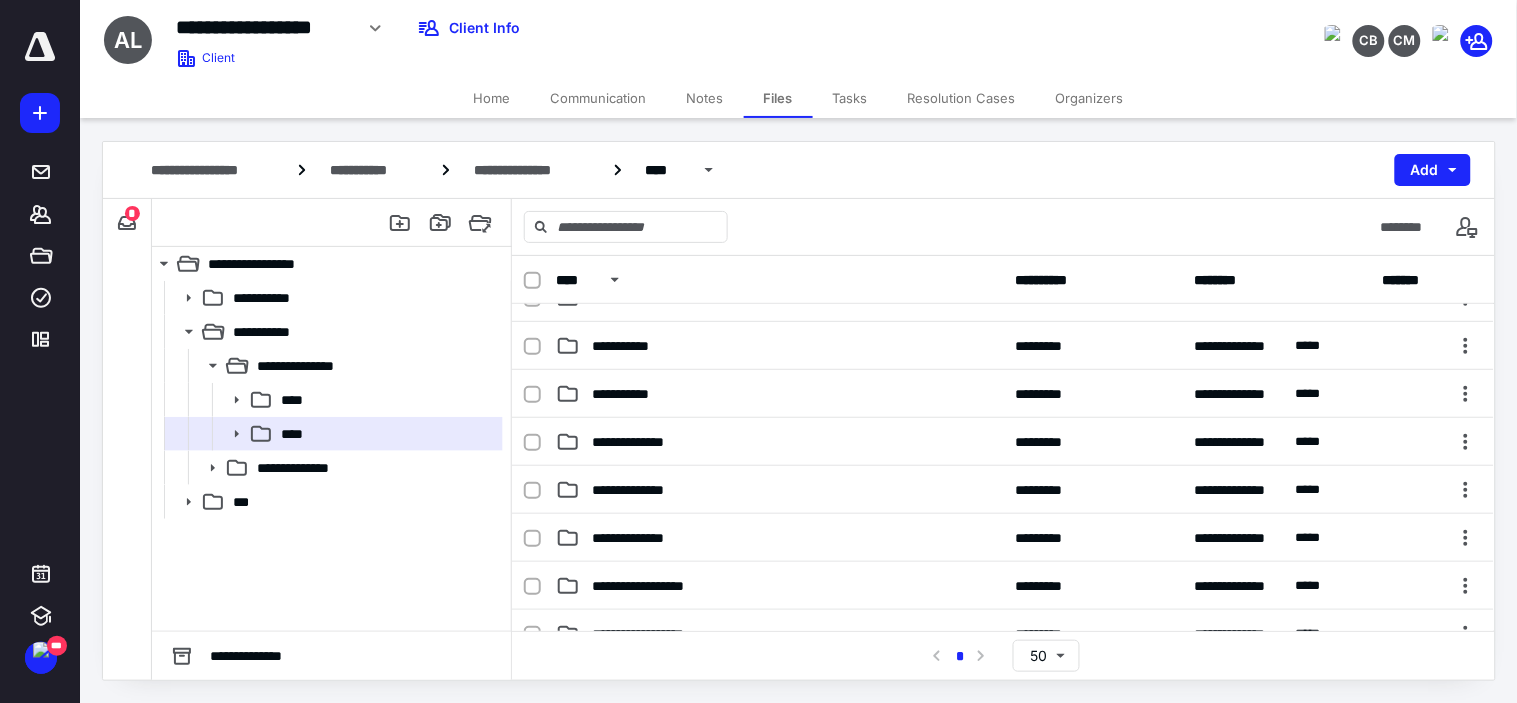 scroll, scrollTop: 333, scrollLeft: 0, axis: vertical 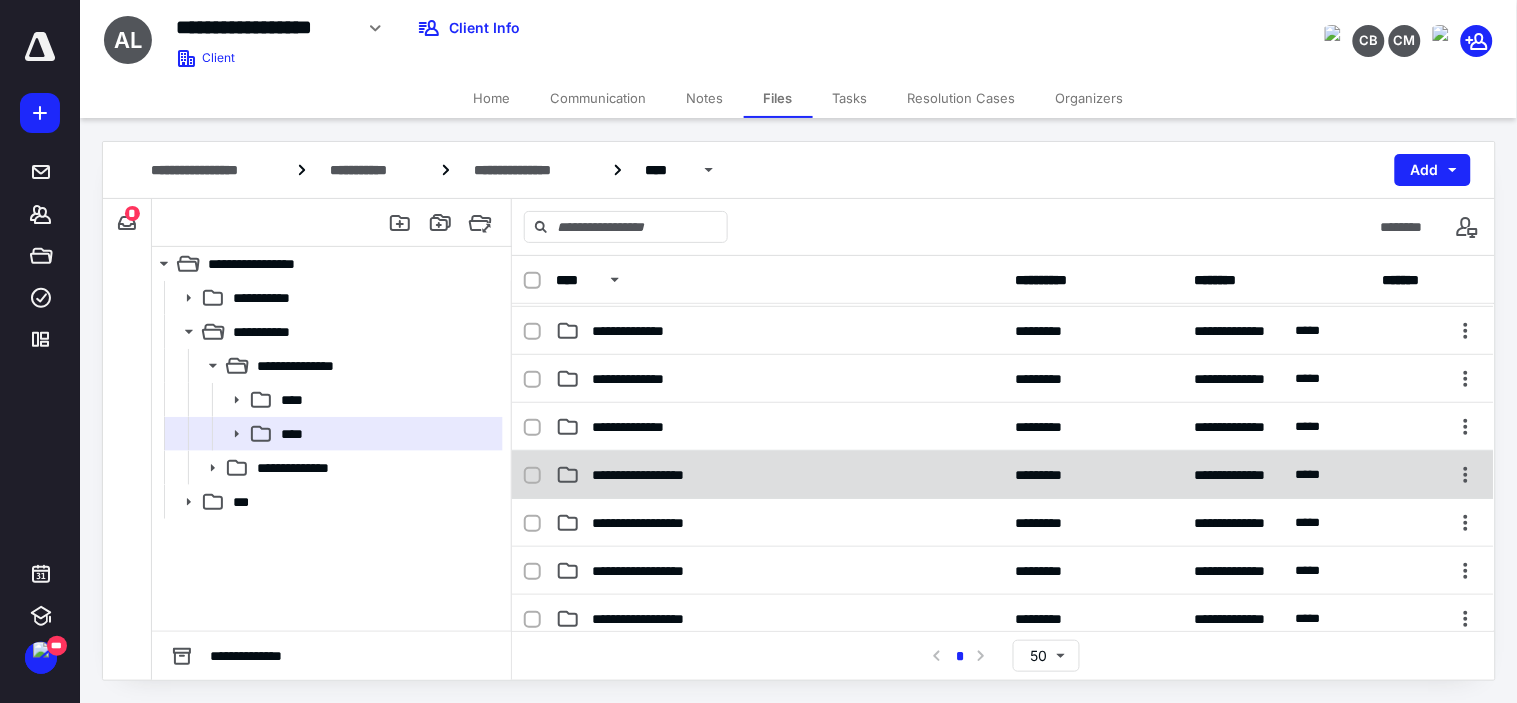 click on "**********" at bounding box center (779, 475) 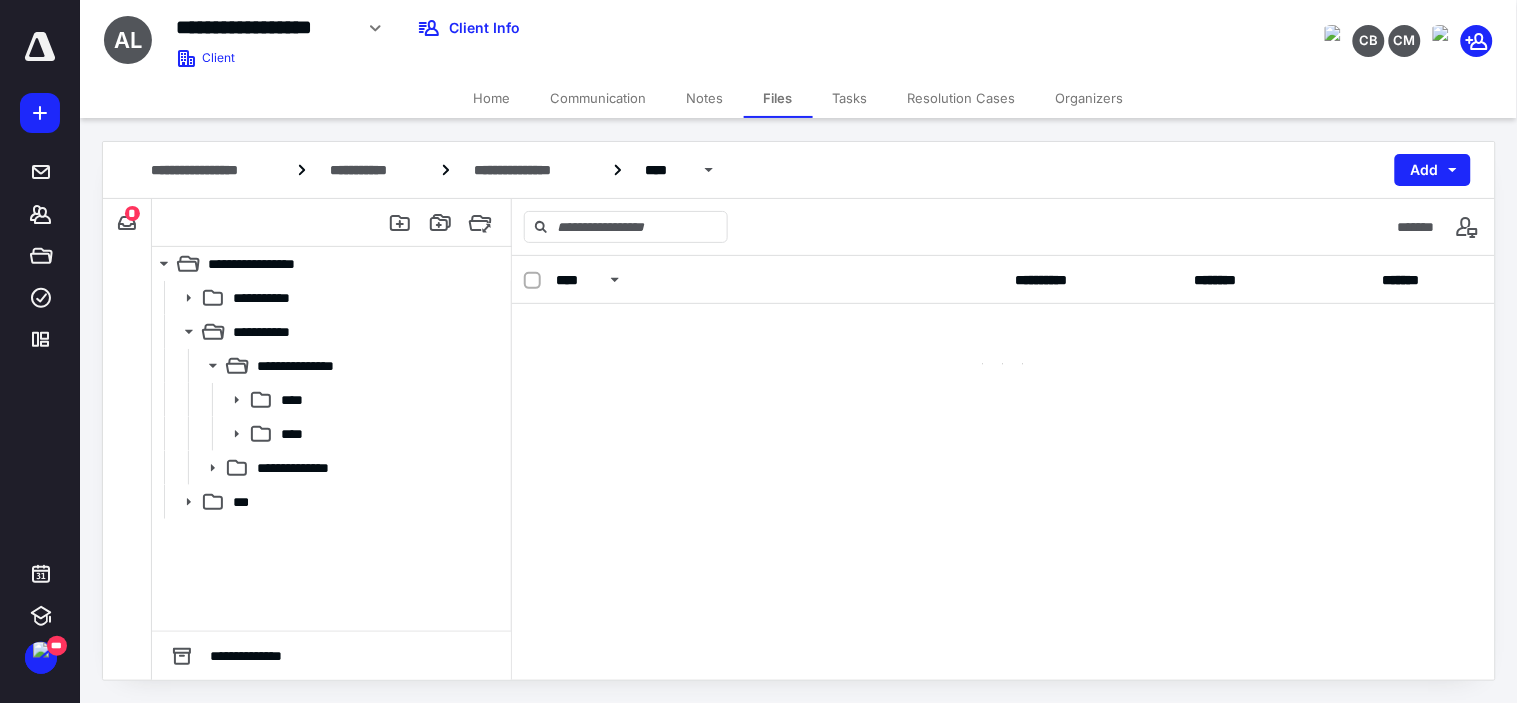 scroll, scrollTop: 0, scrollLeft: 0, axis: both 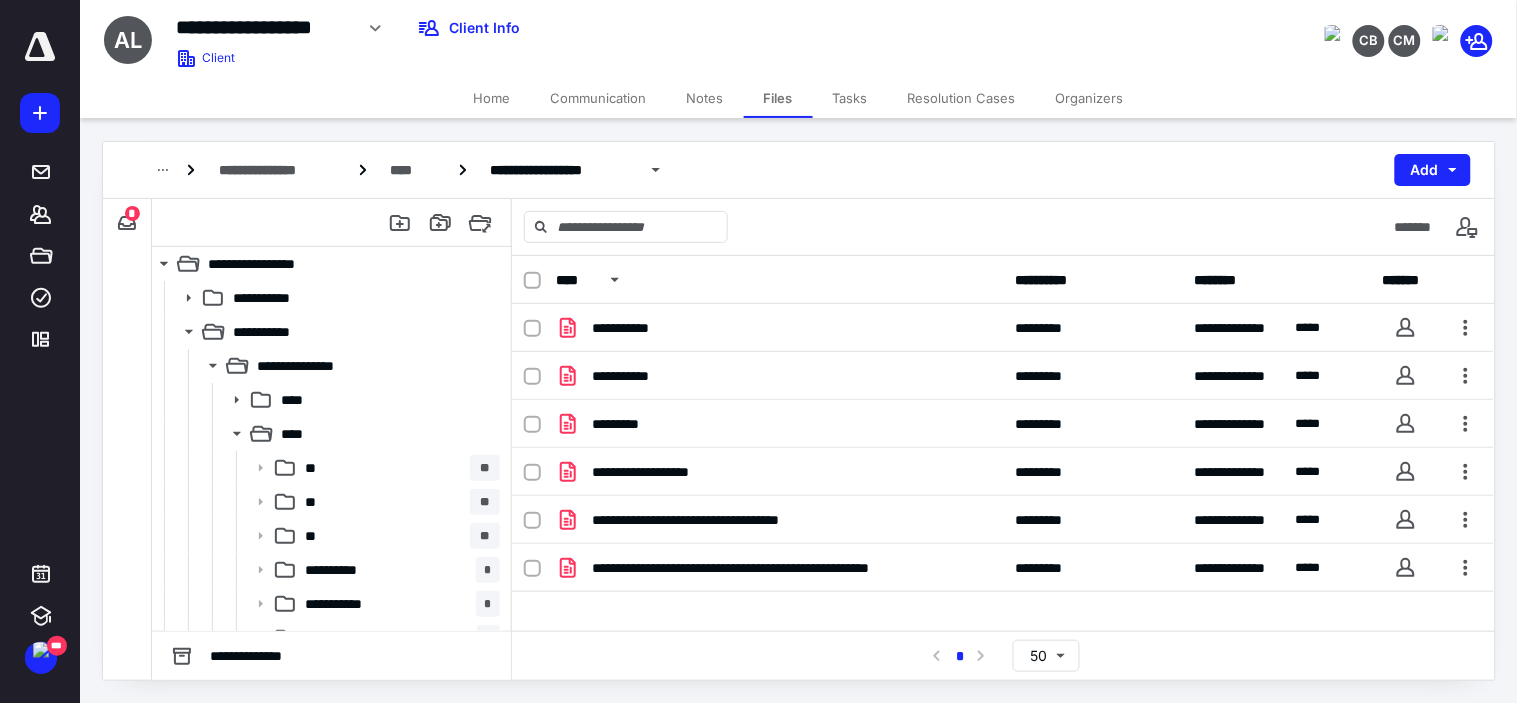 click at bounding box center (0, 0) 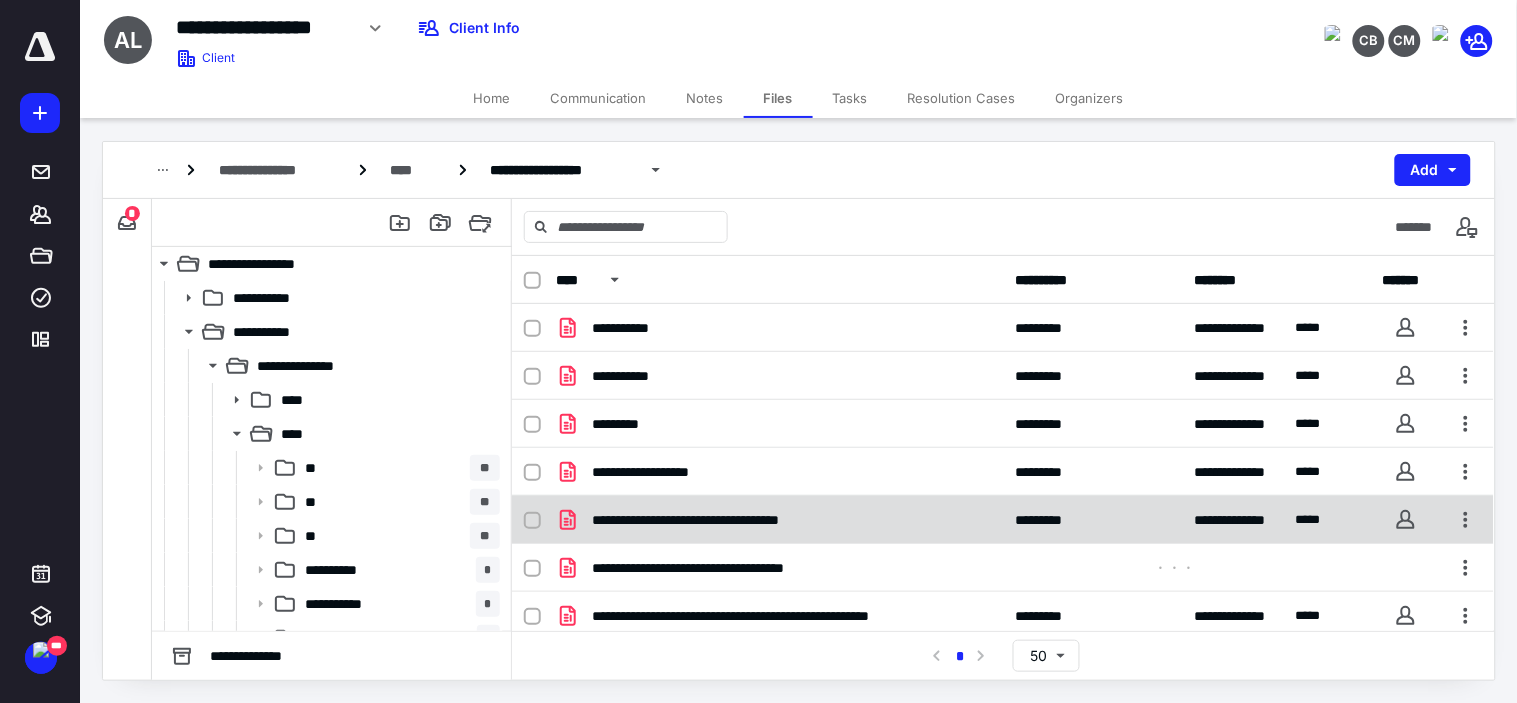scroll, scrollTop: 10, scrollLeft: 0, axis: vertical 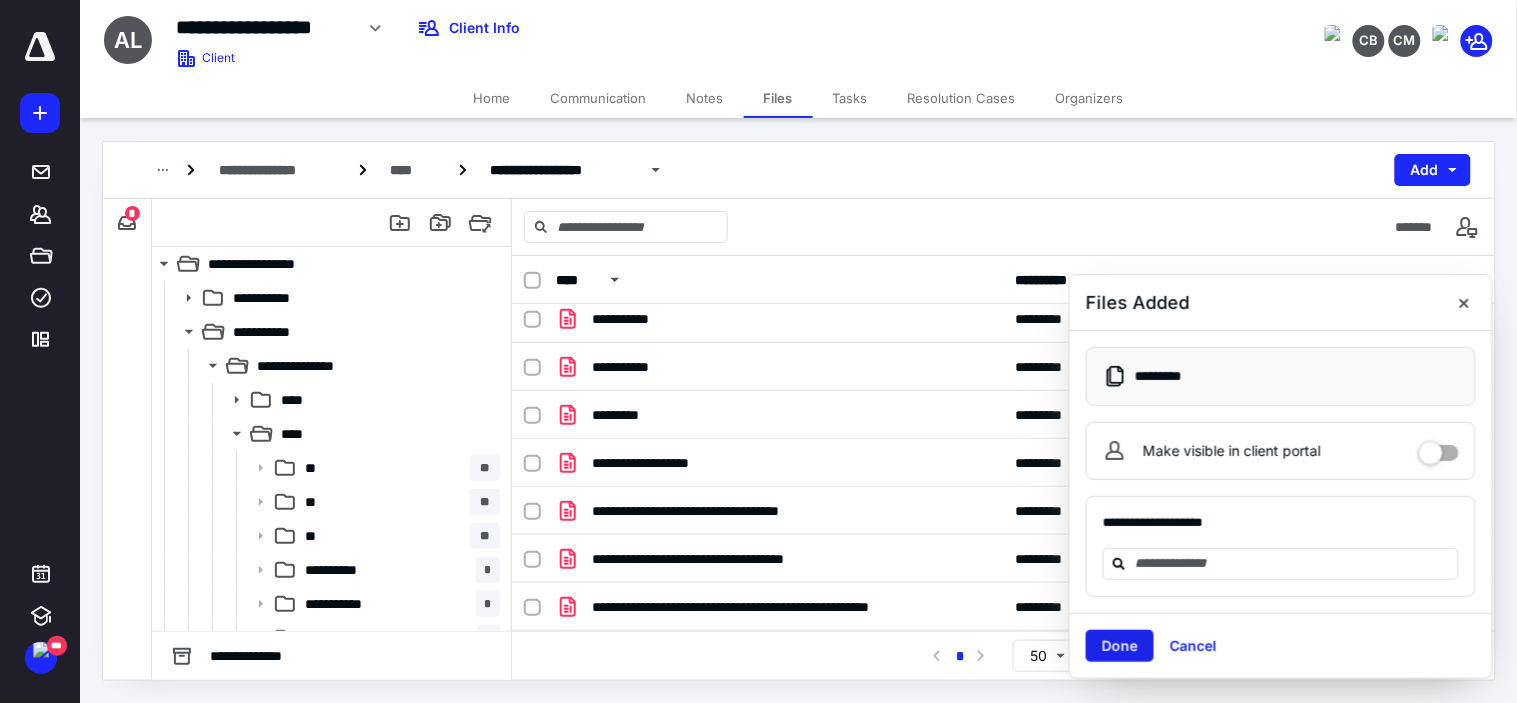 click on "Done" at bounding box center [1120, 646] 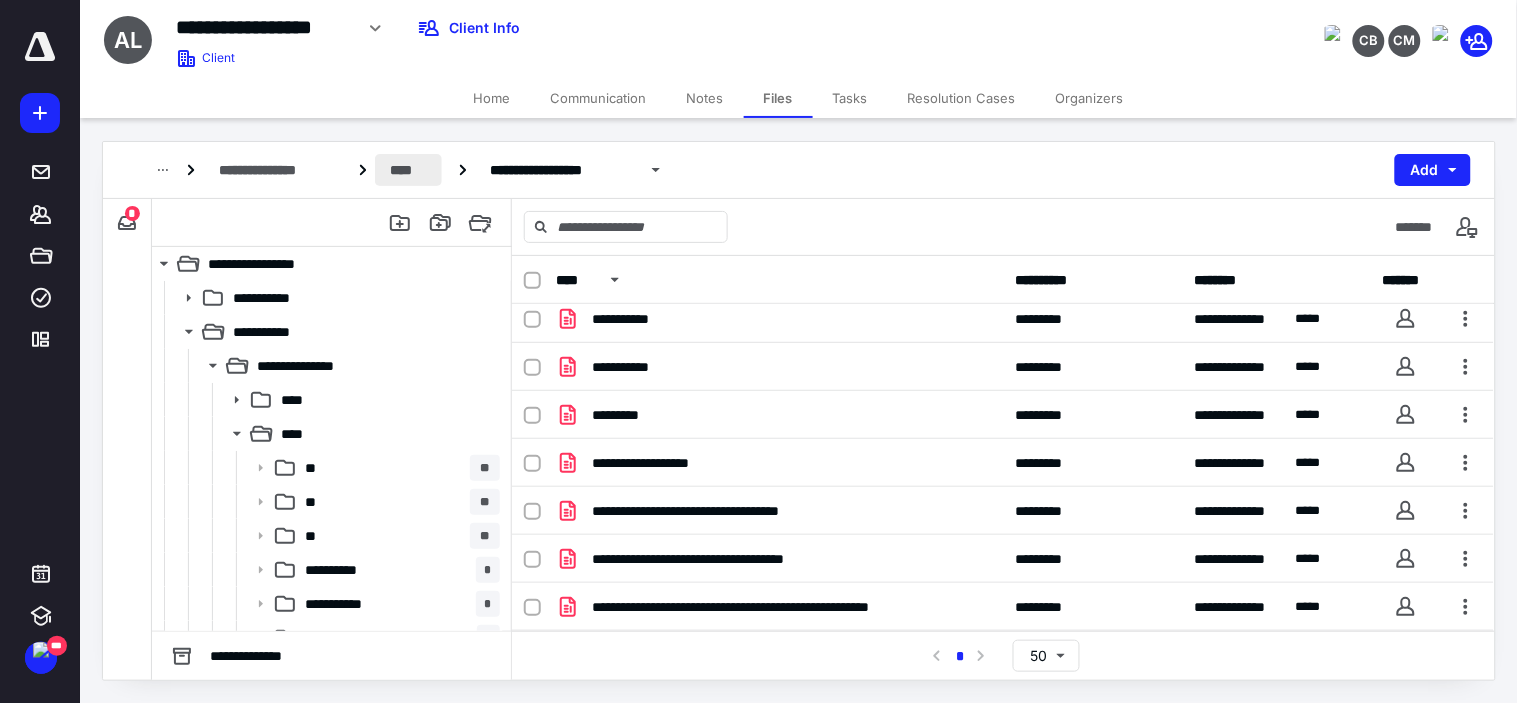 click on "****" at bounding box center [409, 170] 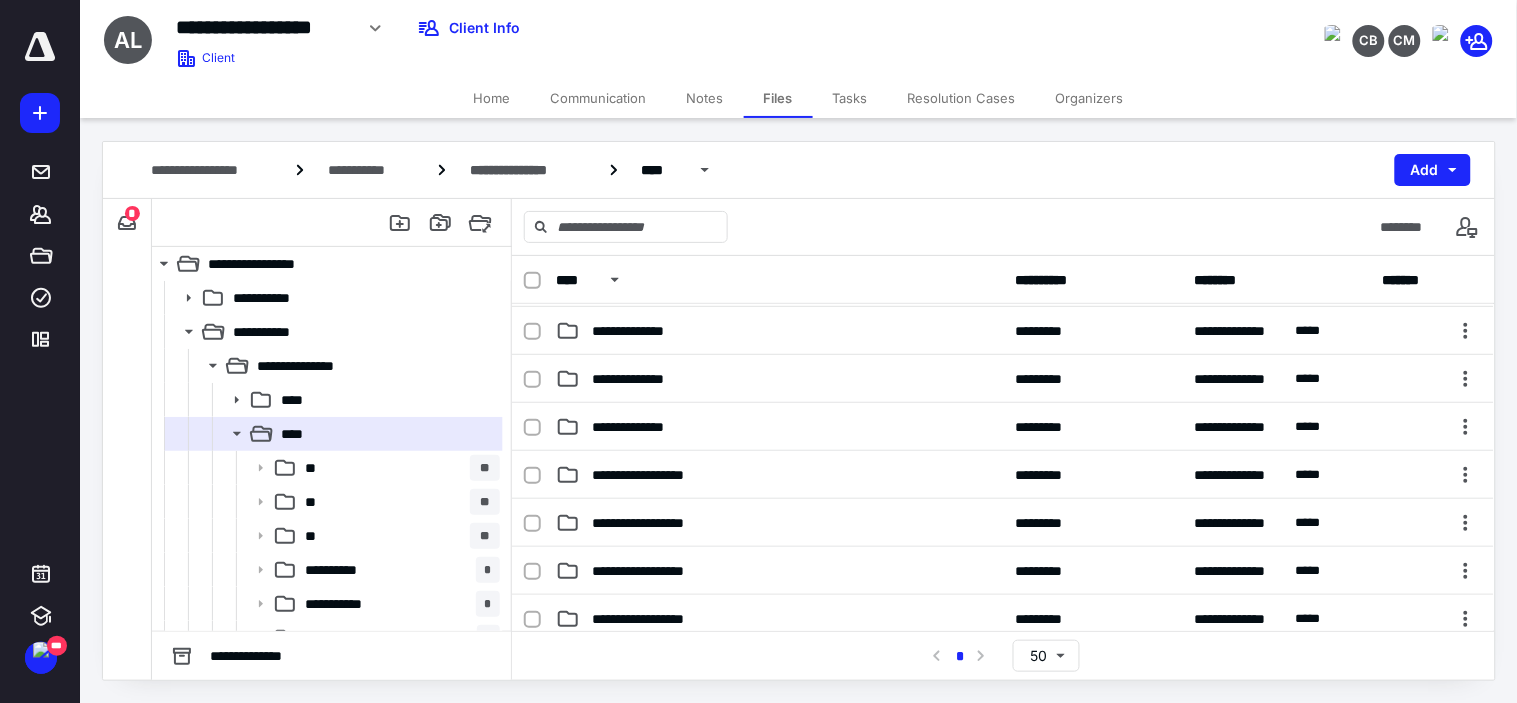 scroll, scrollTop: 444, scrollLeft: 0, axis: vertical 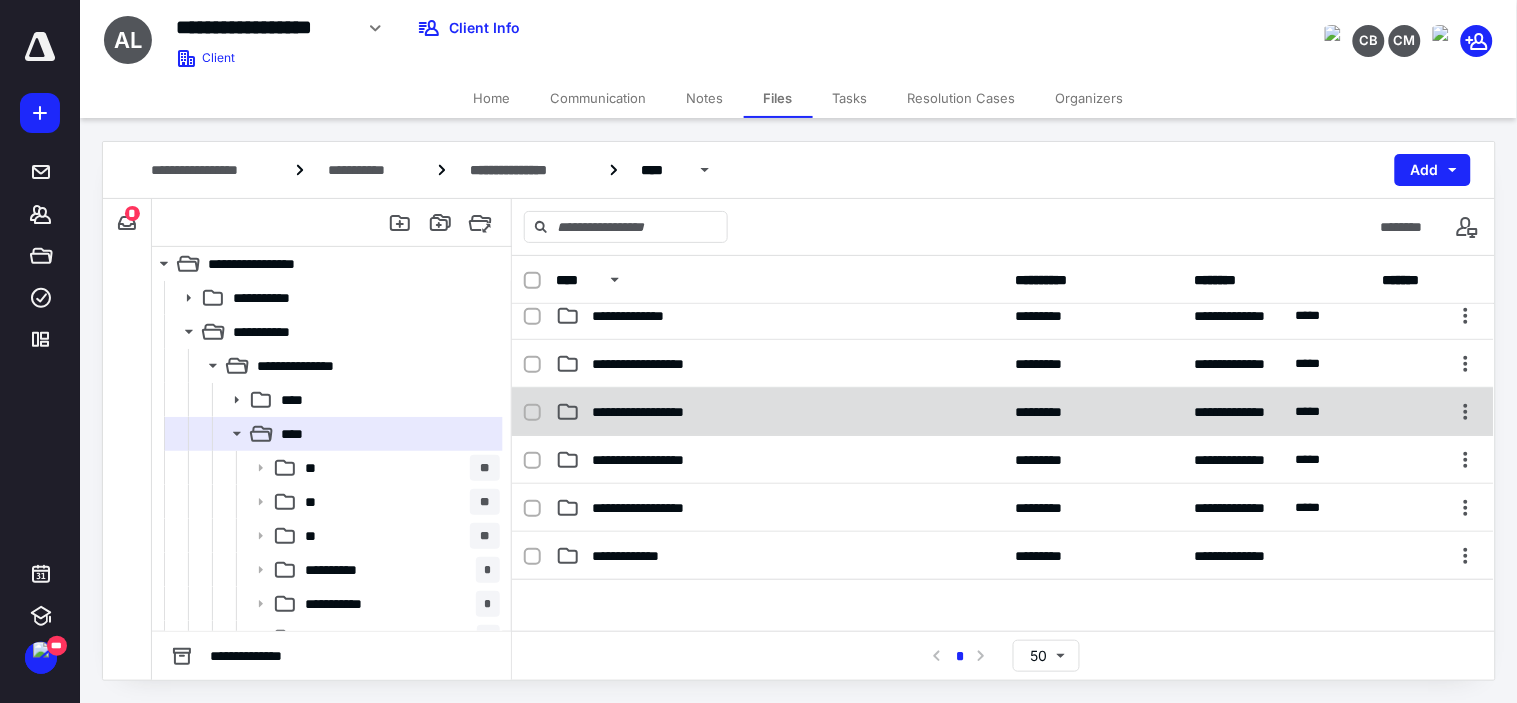 click on "**********" at bounding box center [779, 412] 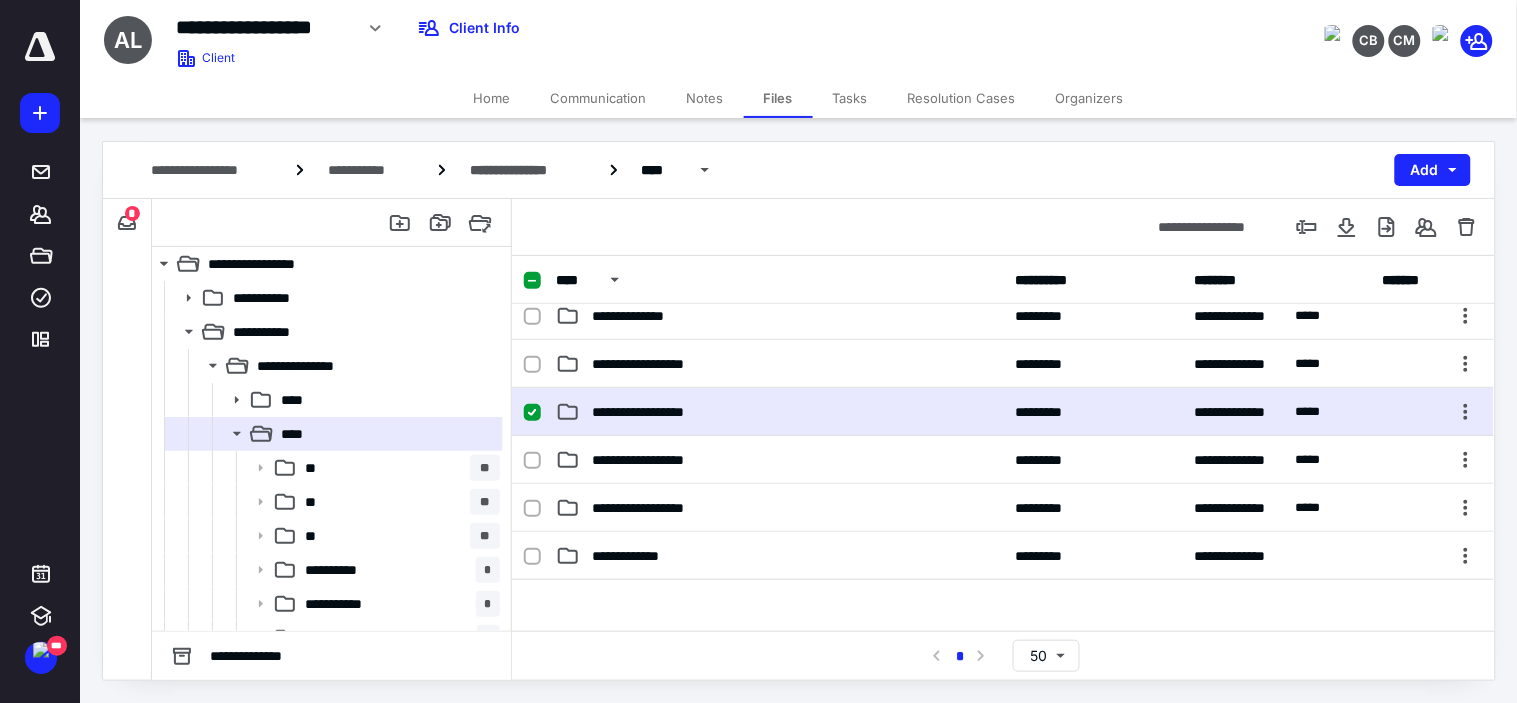 click on "**********" at bounding box center (779, 412) 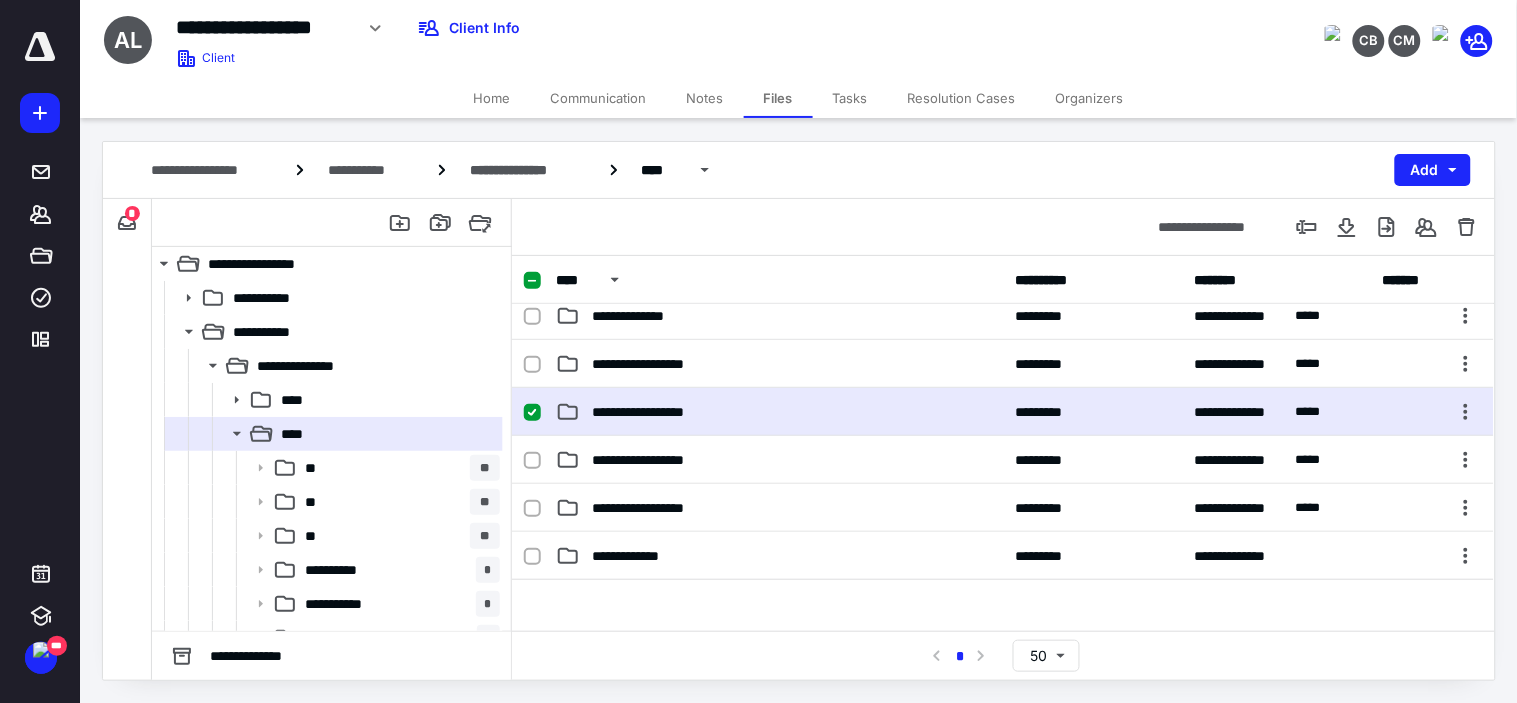 scroll, scrollTop: 0, scrollLeft: 0, axis: both 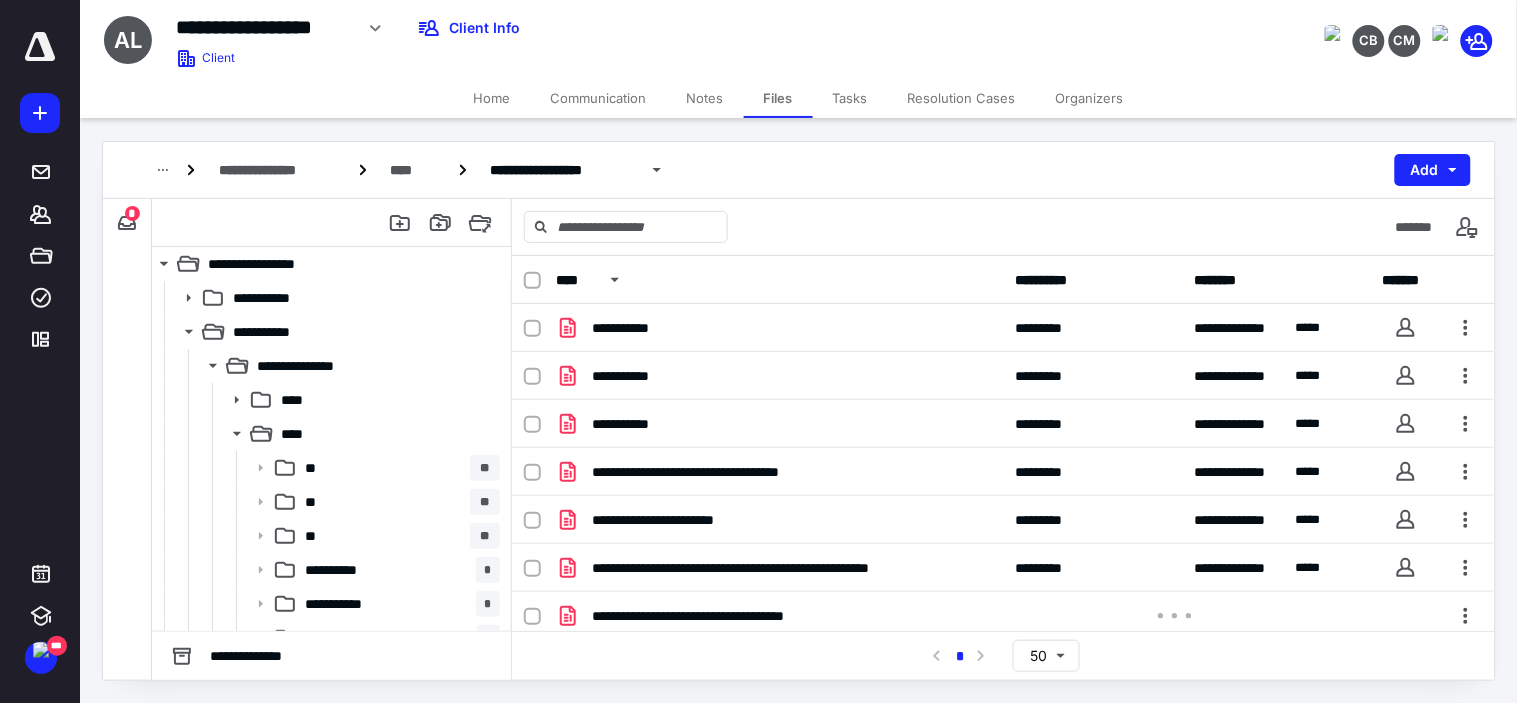 click on "**********" at bounding box center [799, 411] 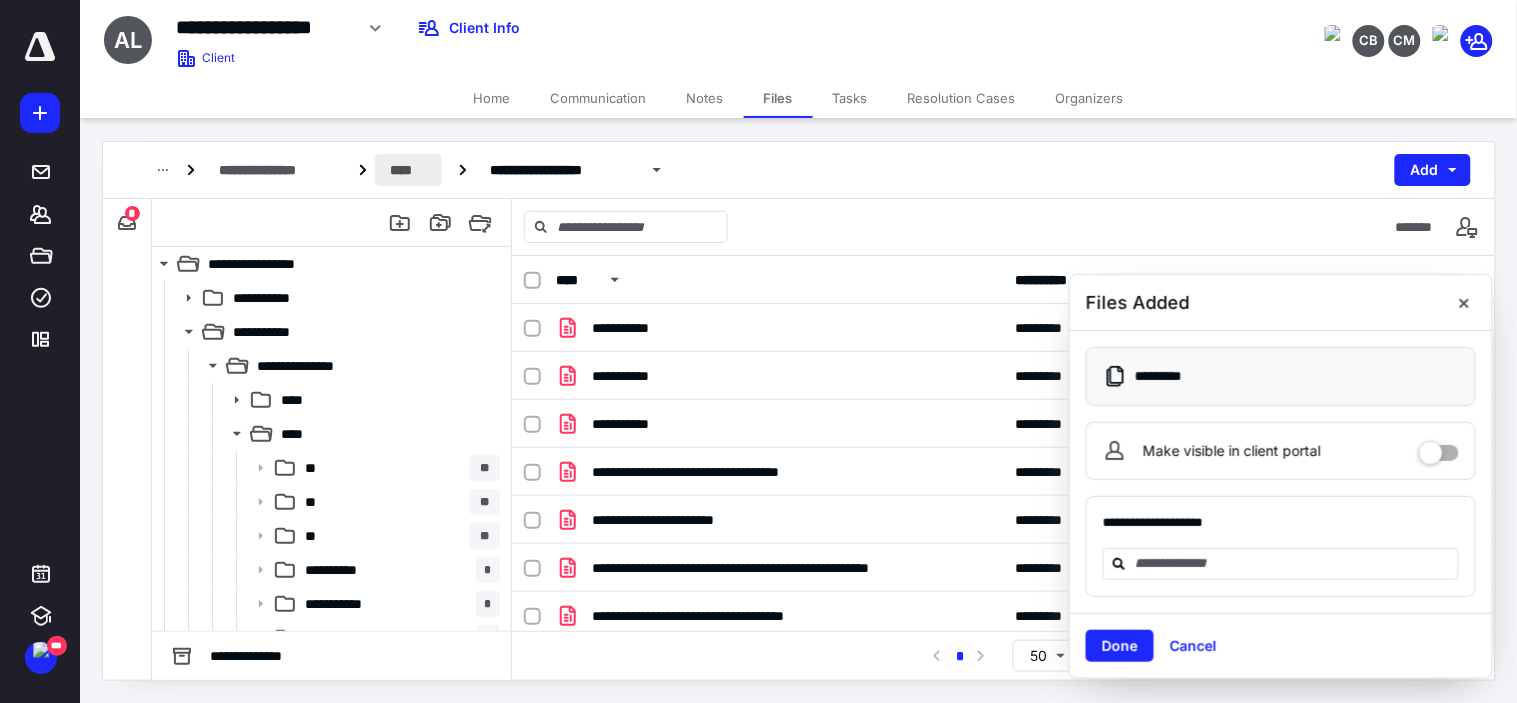 click on "****" at bounding box center (409, 170) 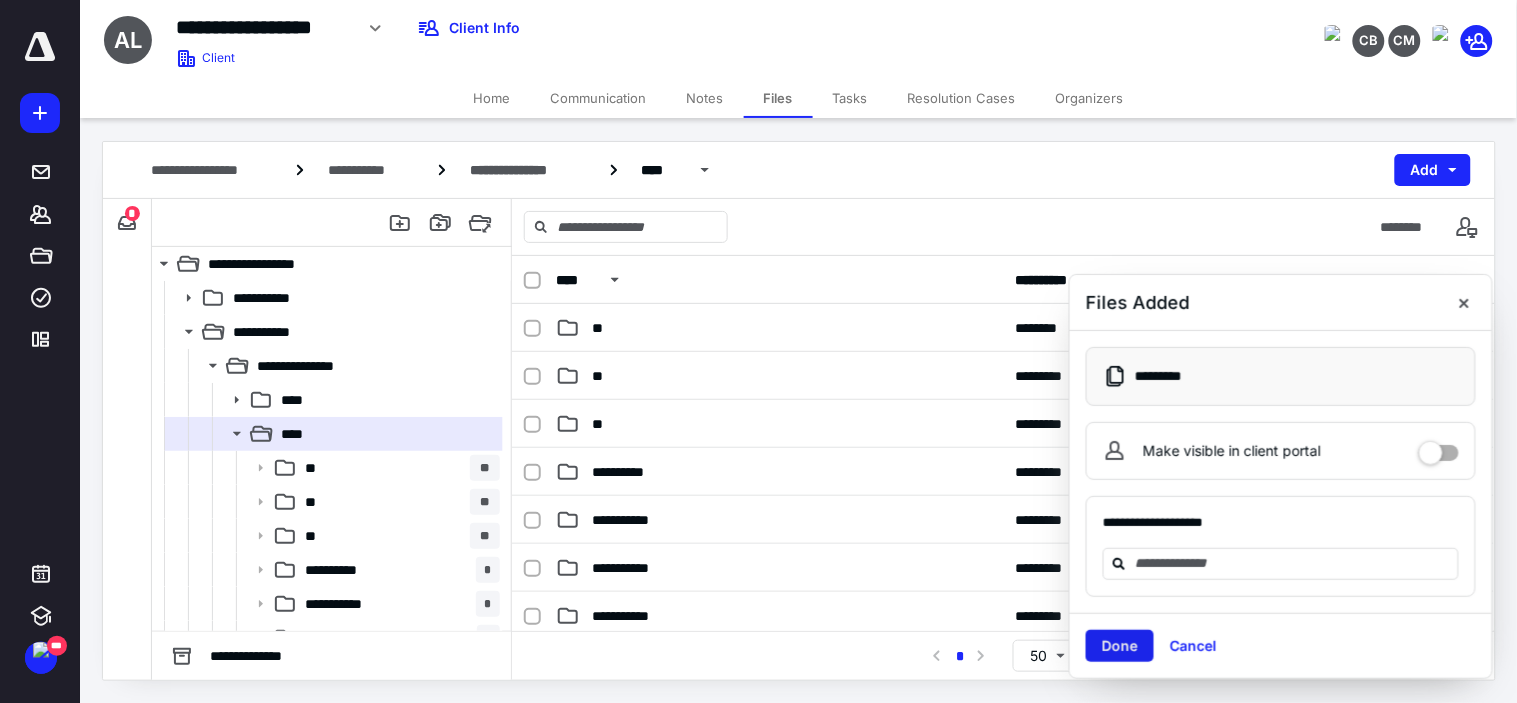 click on "Done" at bounding box center [1120, 646] 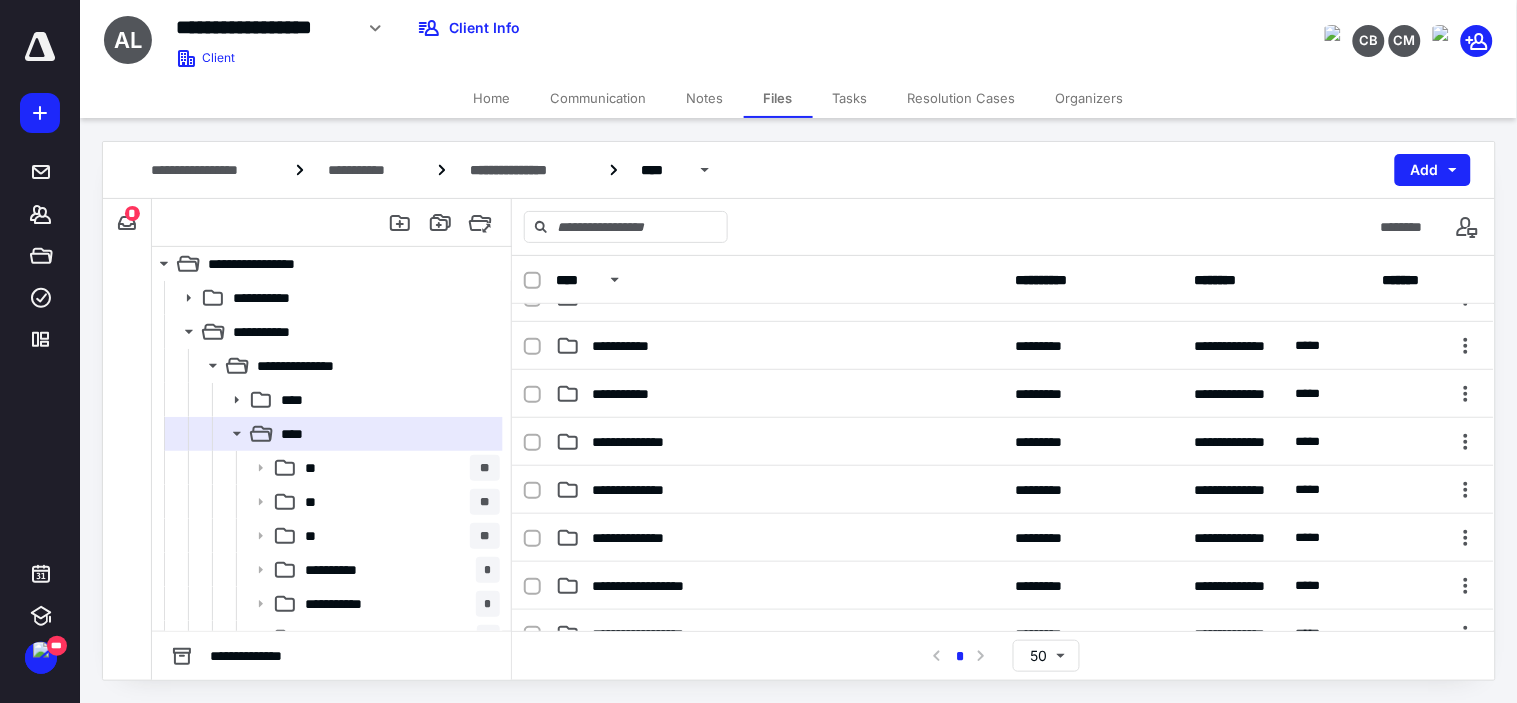 scroll, scrollTop: 333, scrollLeft: 0, axis: vertical 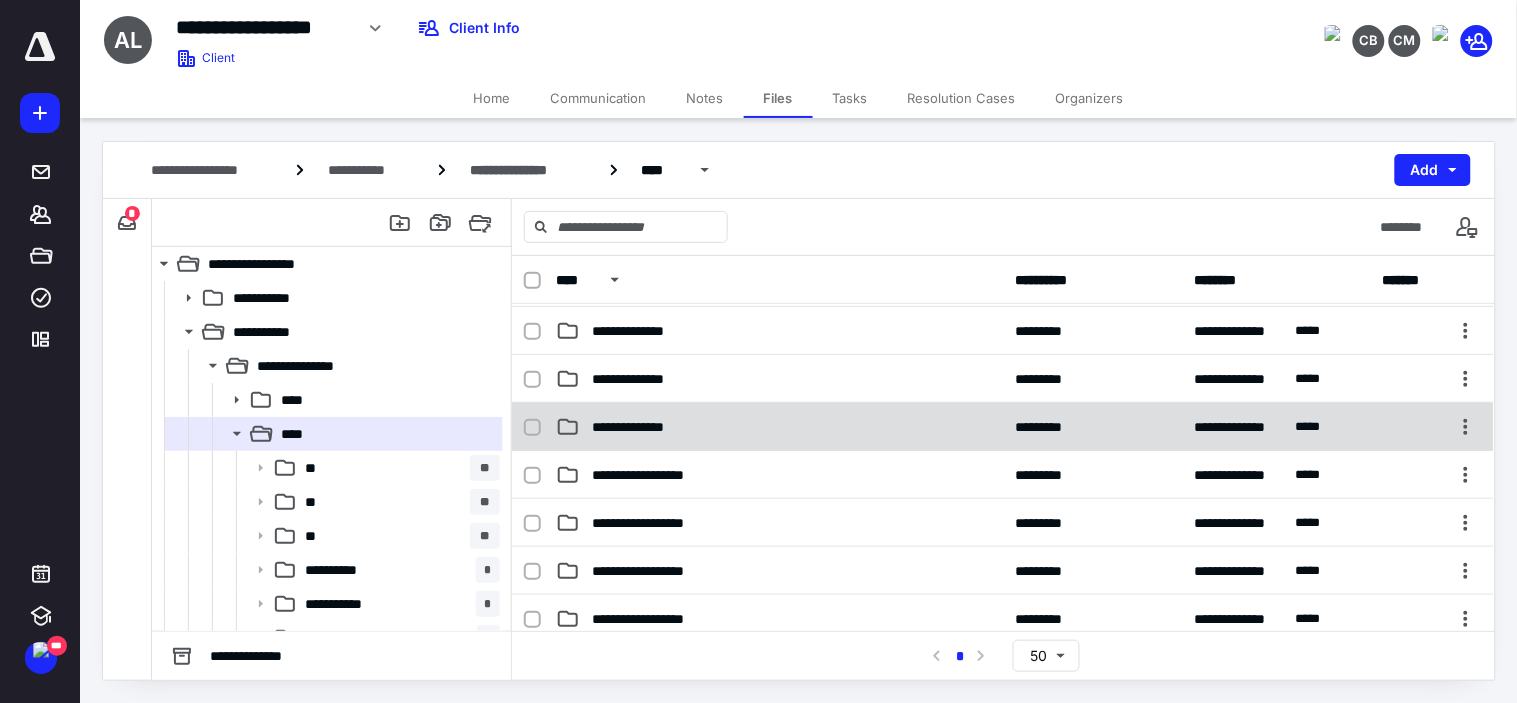 click on "**********" at bounding box center (779, 427) 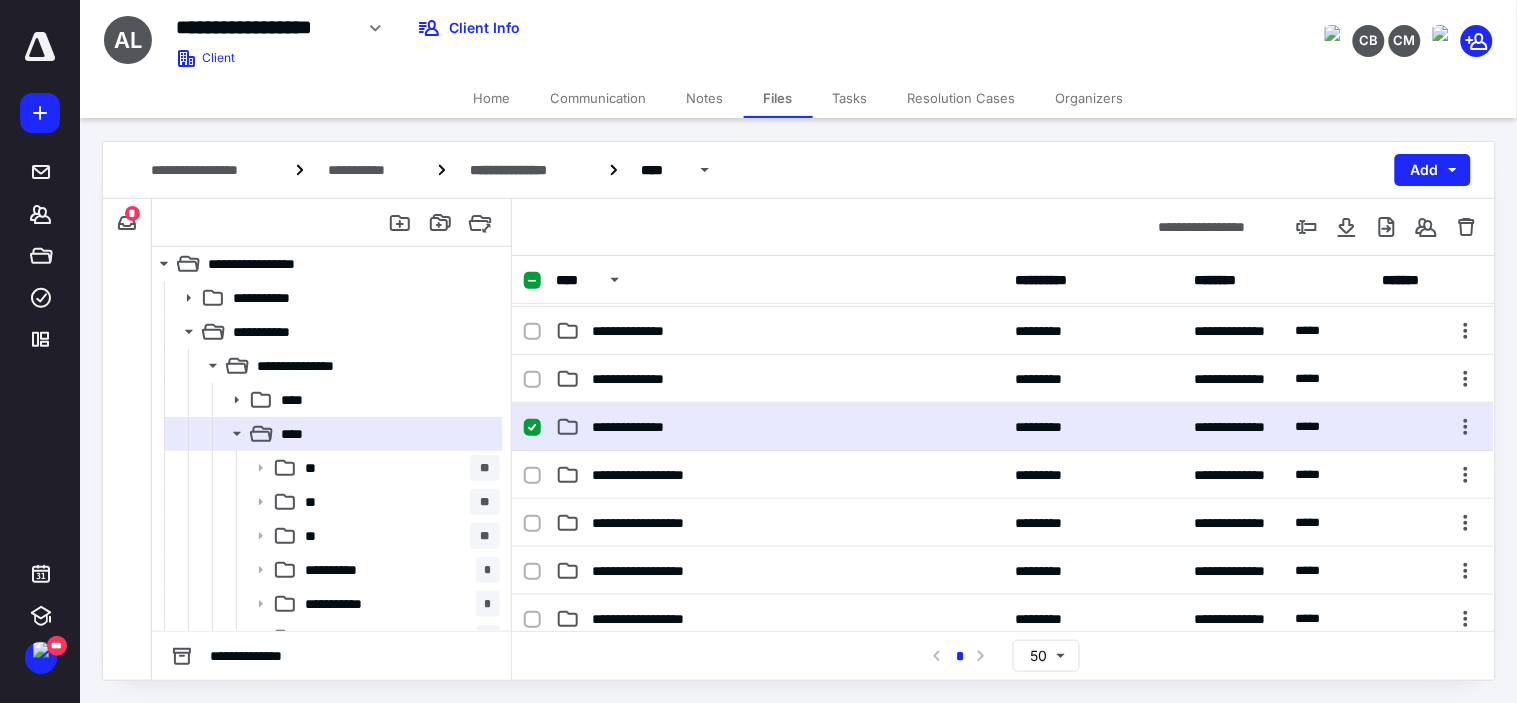click on "**********" at bounding box center [779, 427] 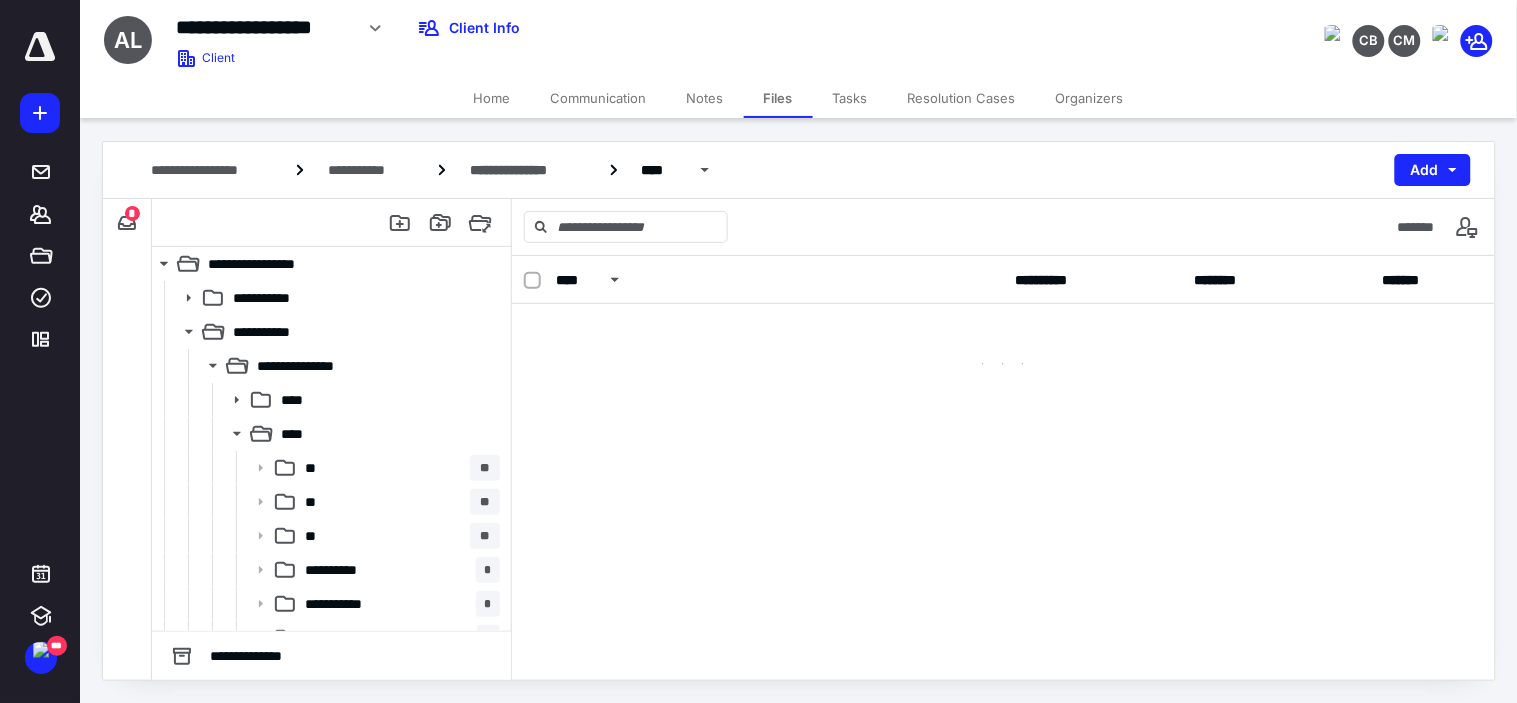 scroll, scrollTop: 0, scrollLeft: 0, axis: both 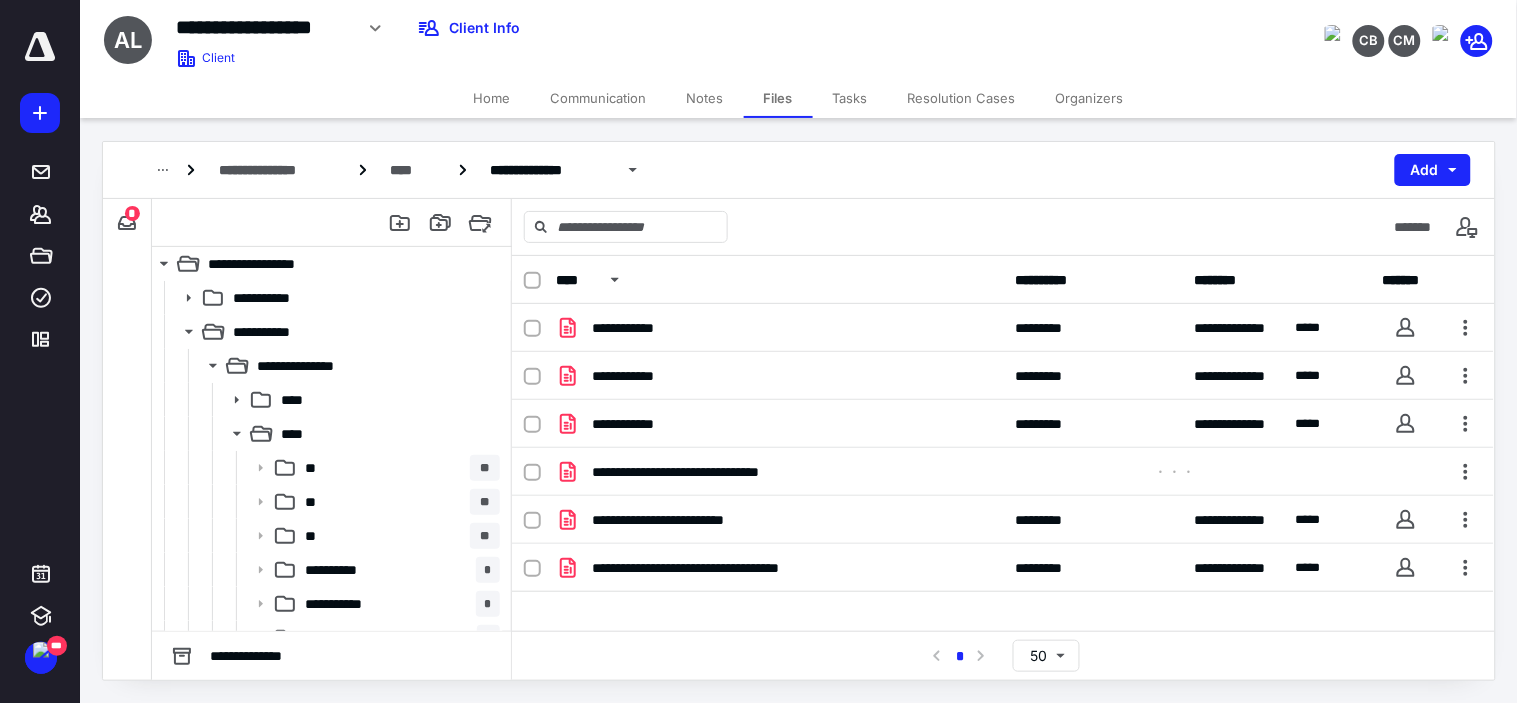 click on "**********" at bounding box center [799, 170] 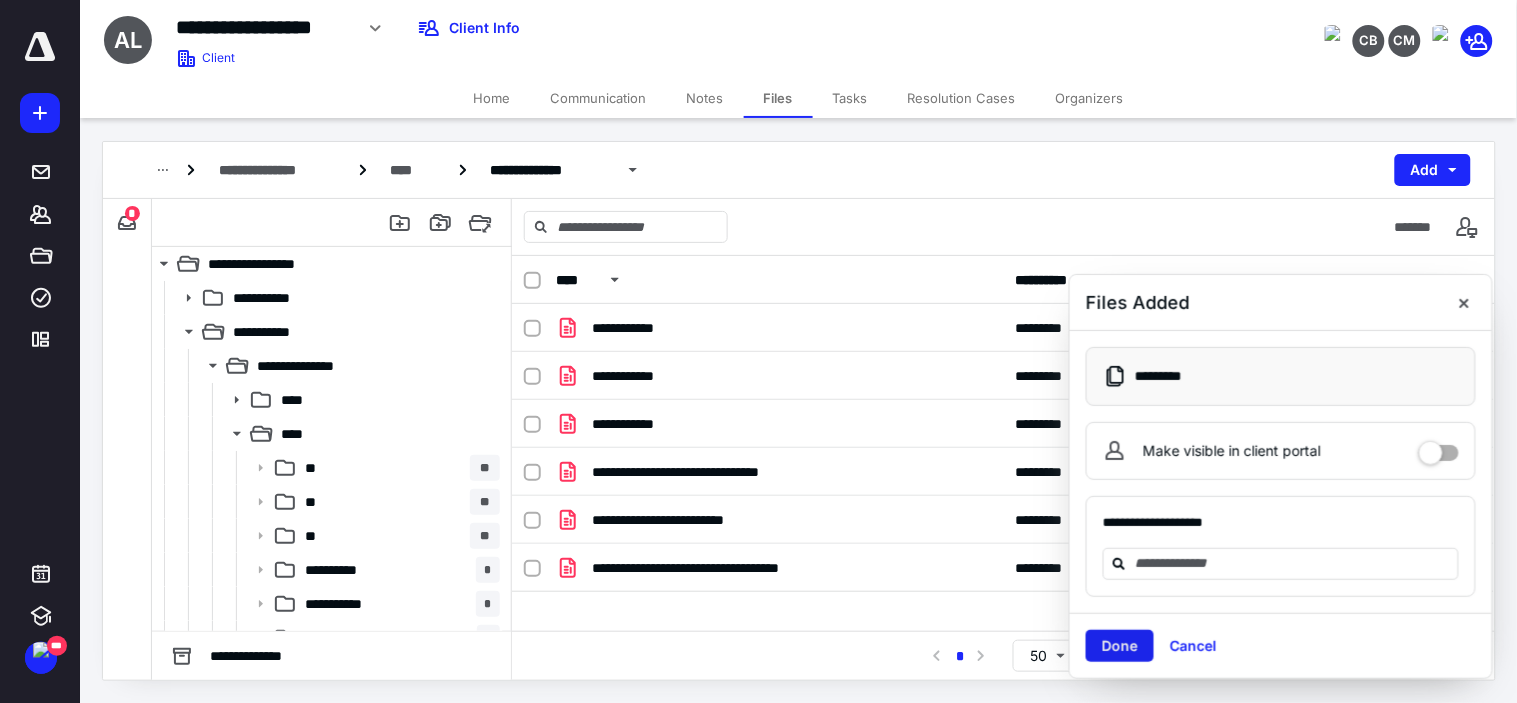 click on "Done" at bounding box center (1120, 646) 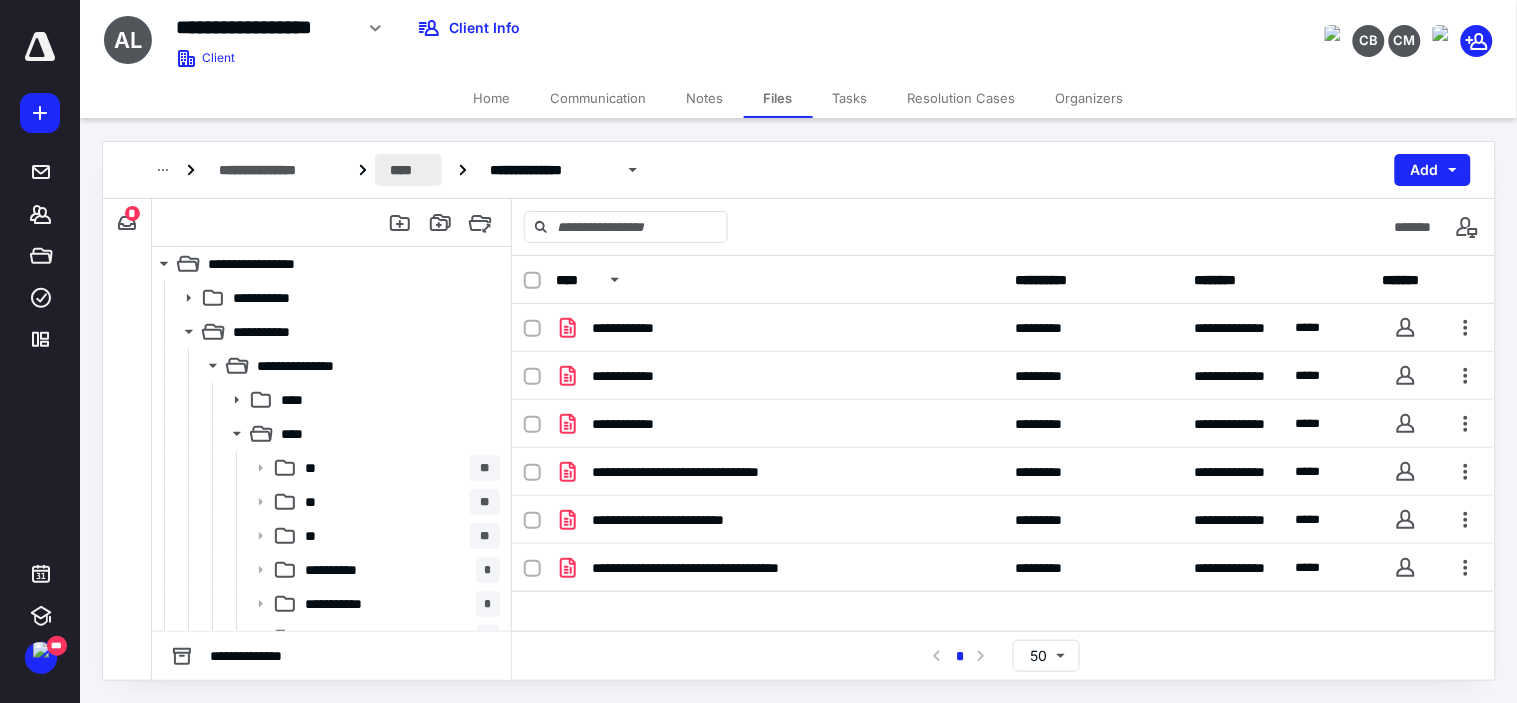 click on "****" at bounding box center (409, 170) 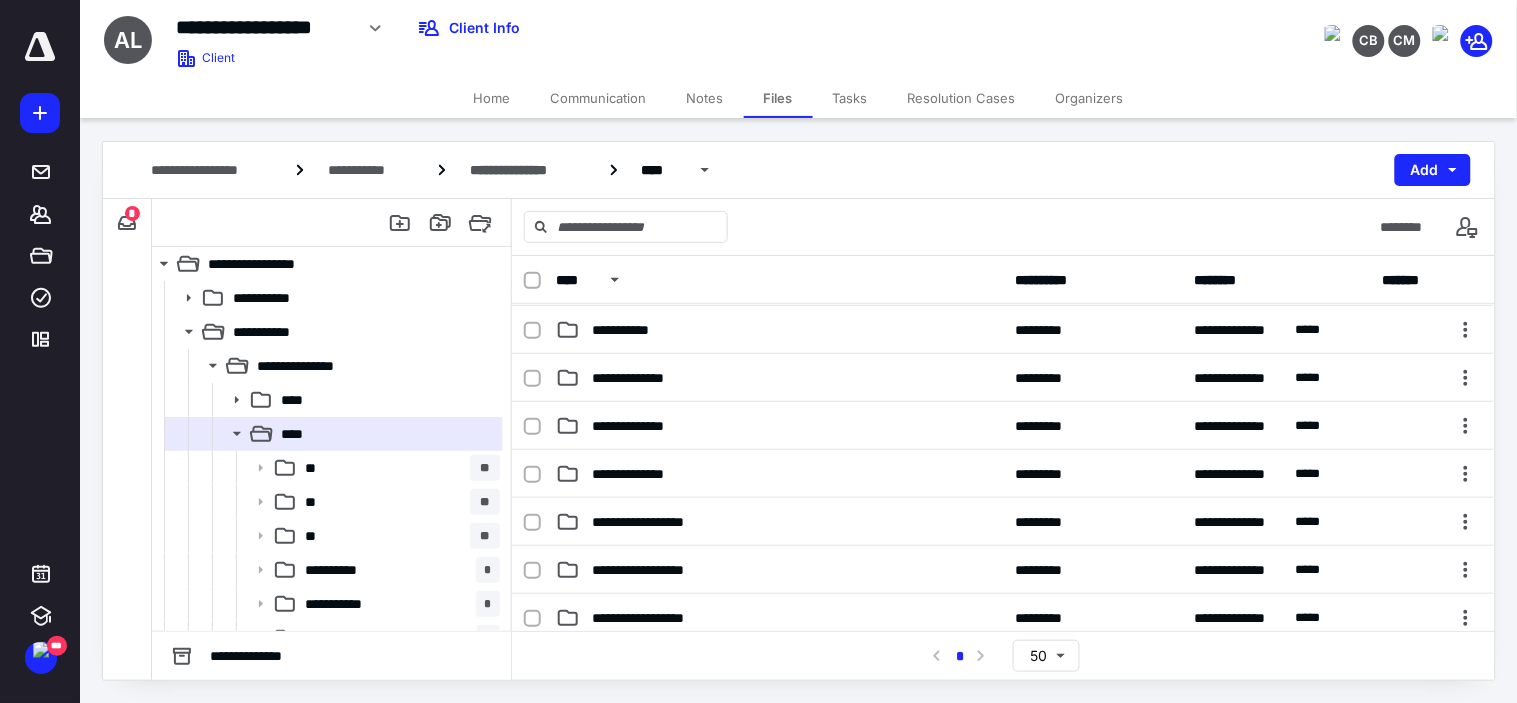 scroll, scrollTop: 250, scrollLeft: 0, axis: vertical 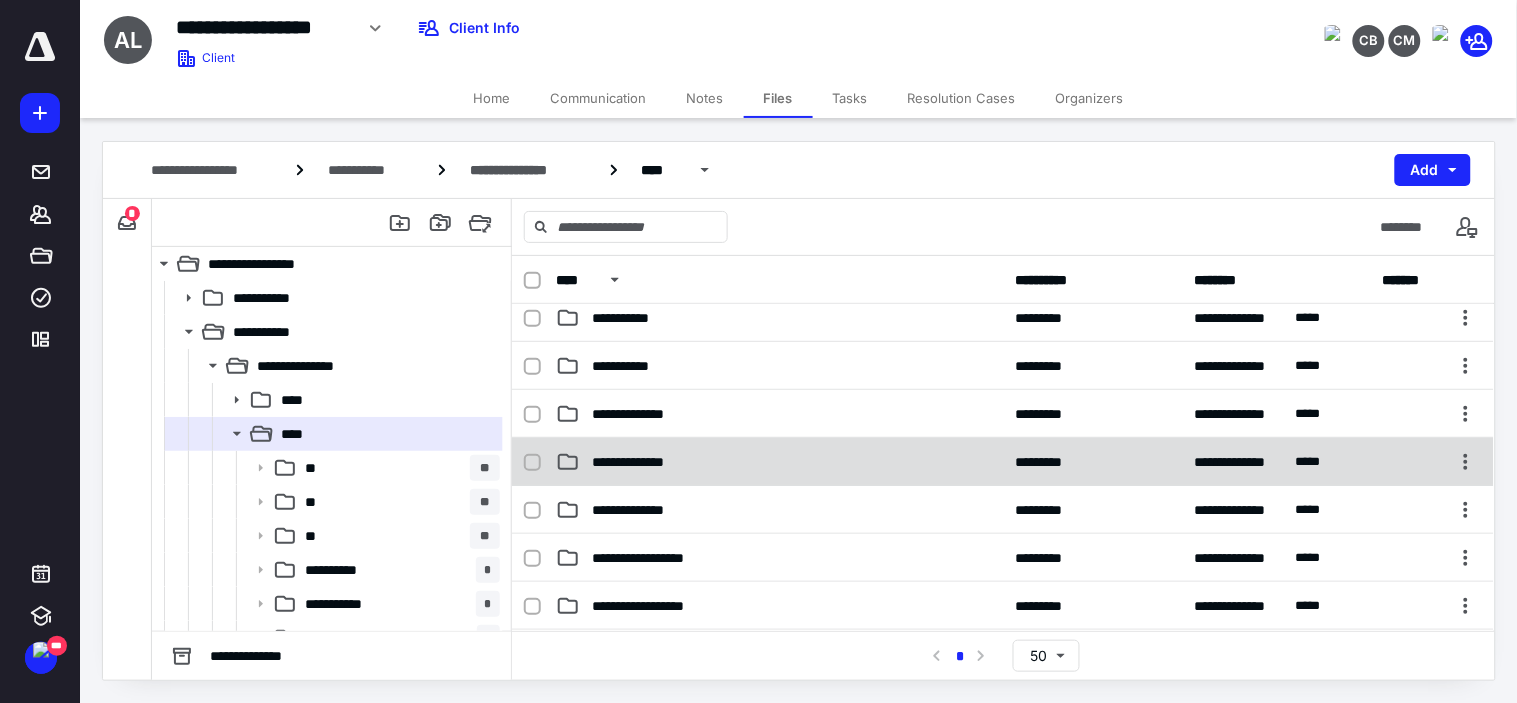 click on "**********" at bounding box center [779, 462] 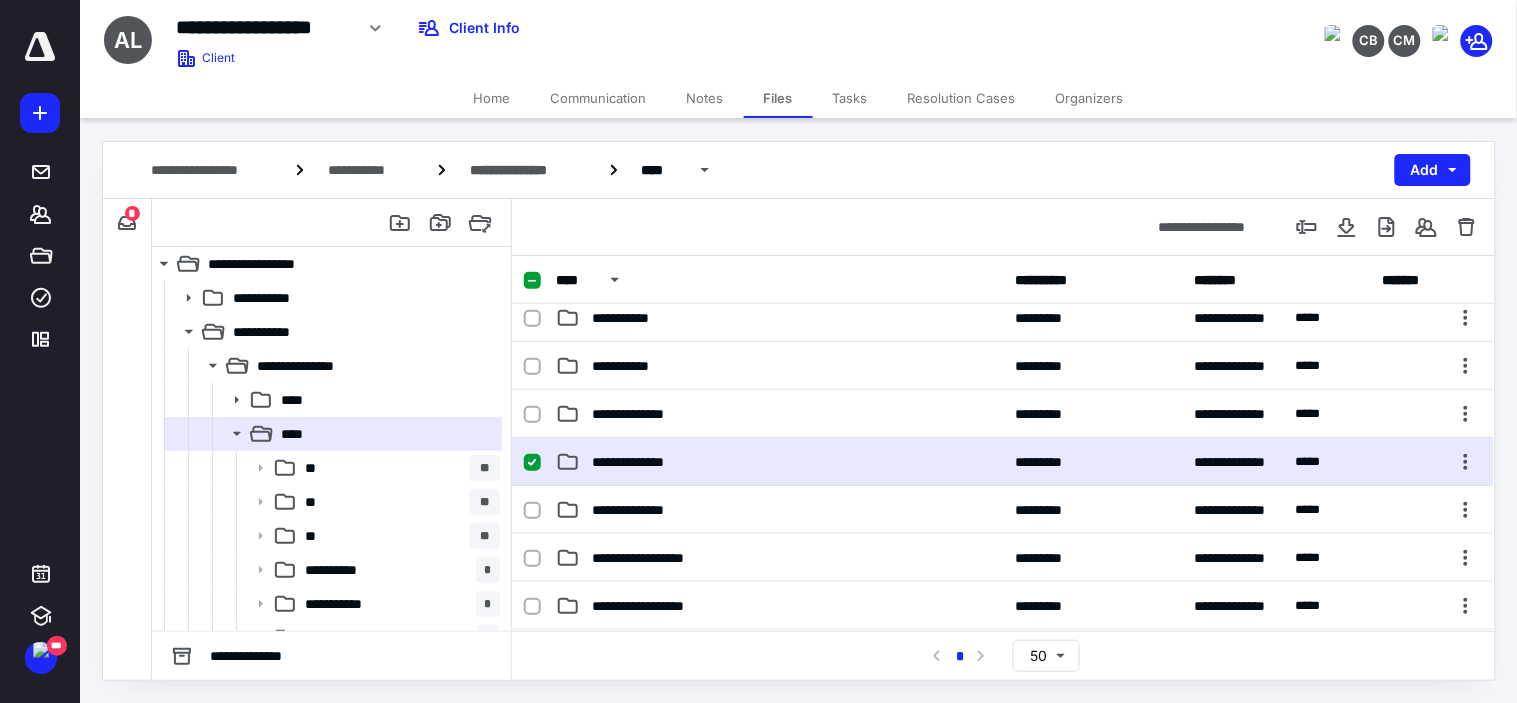 click on "**********" at bounding box center [779, 462] 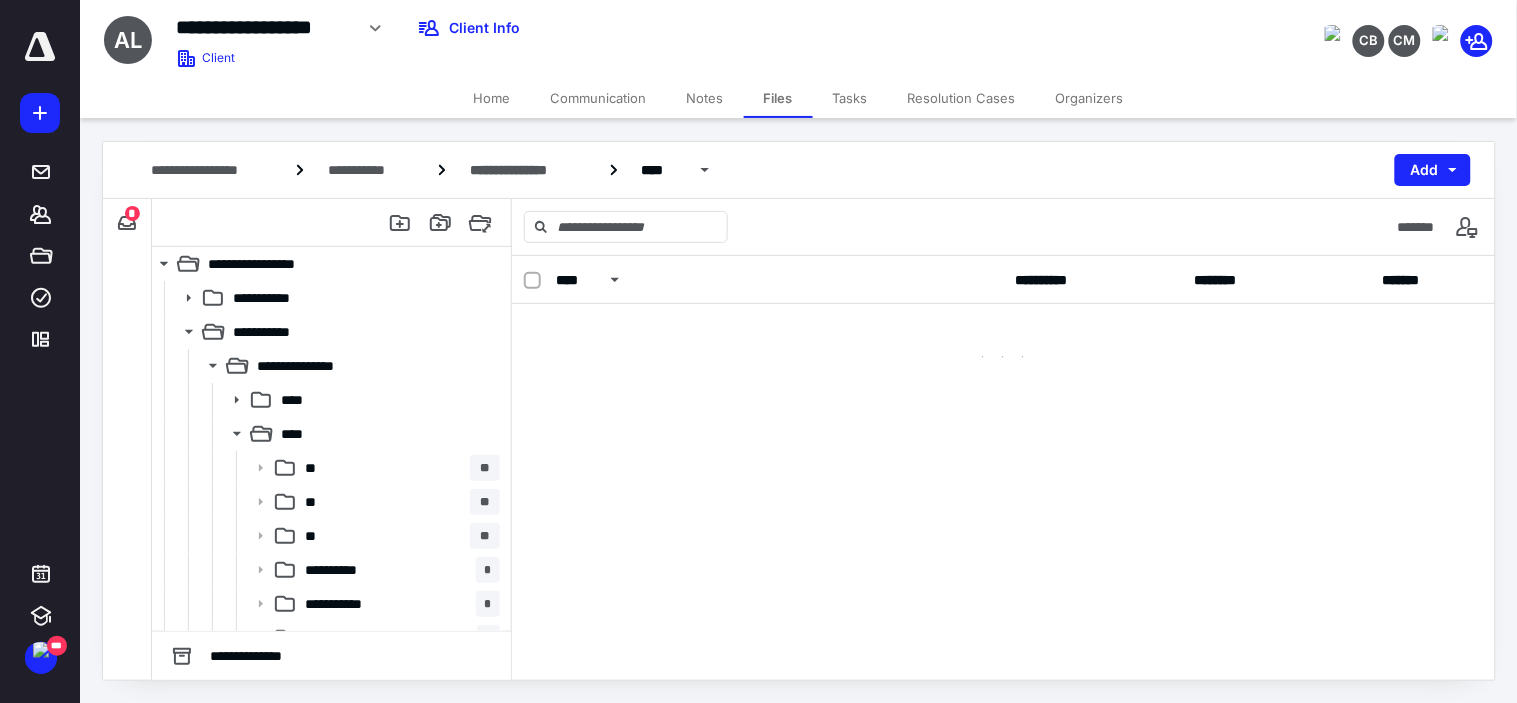 scroll, scrollTop: 0, scrollLeft: 0, axis: both 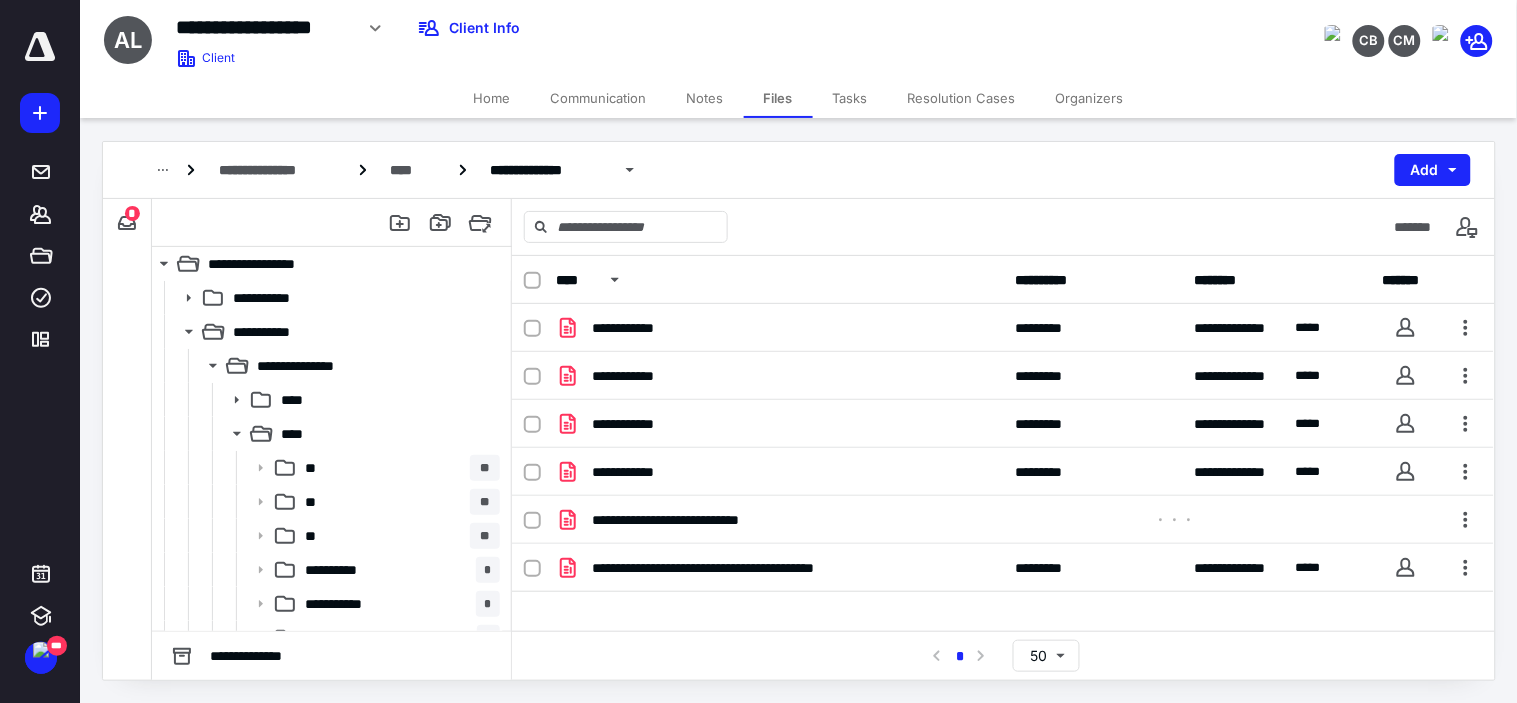 click on "**********" at bounding box center (799, 170) 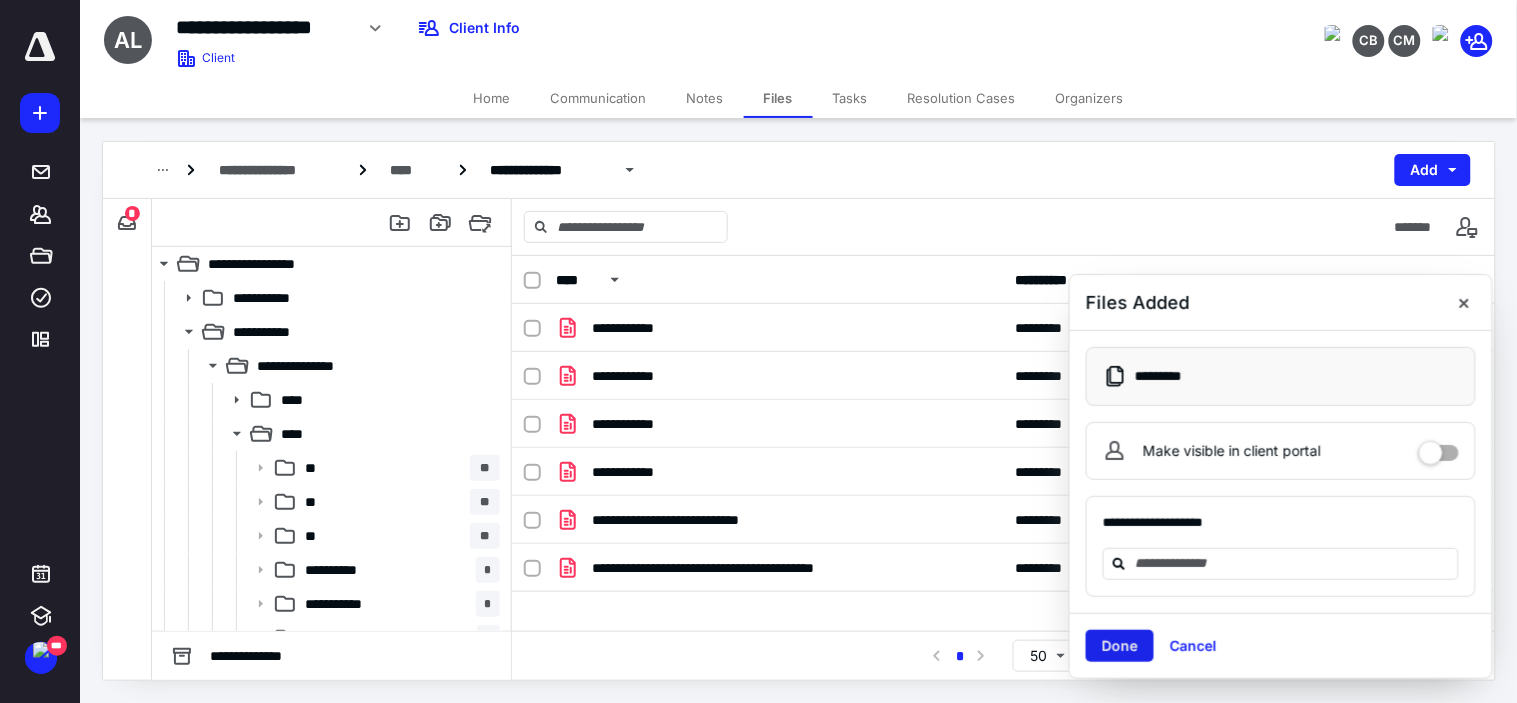 click on "Done" at bounding box center [1120, 646] 